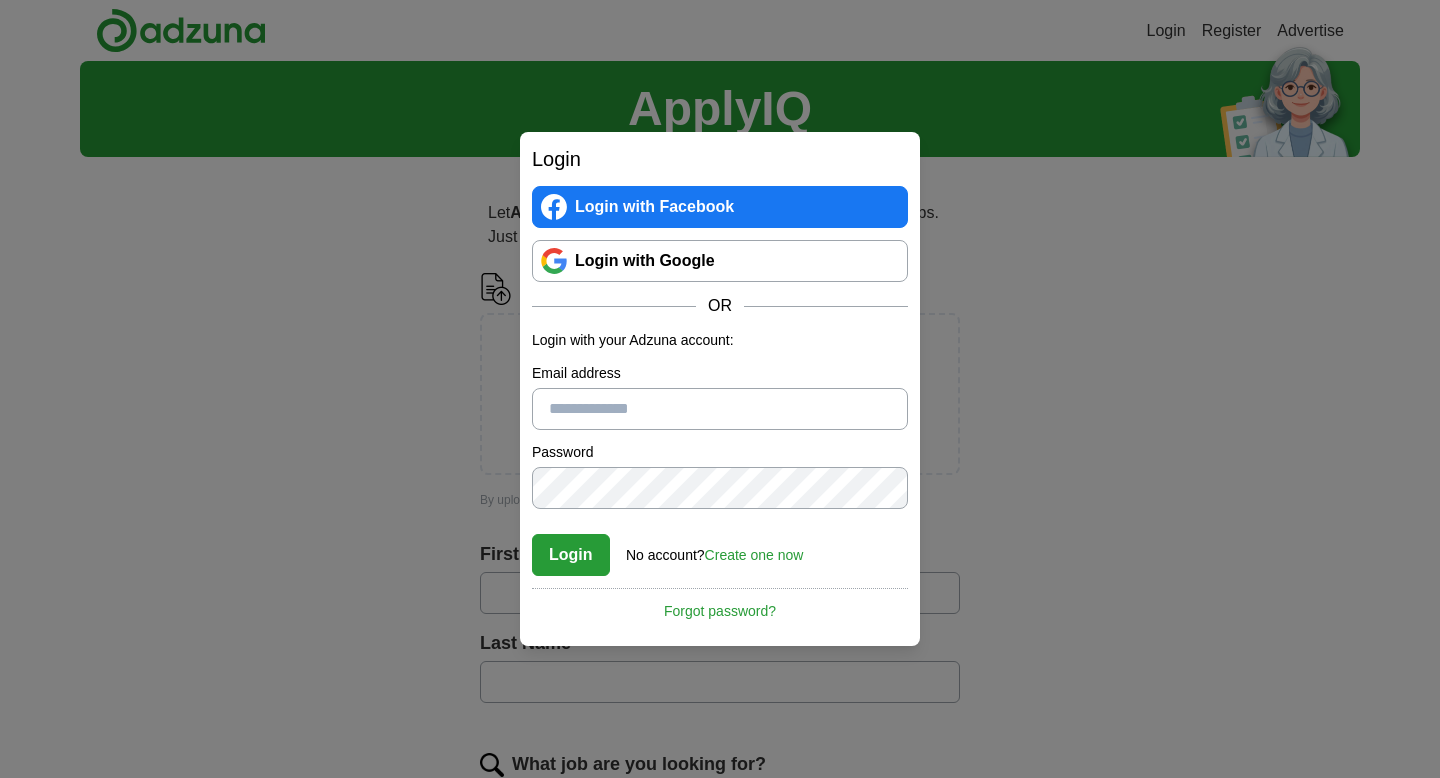 scroll, scrollTop: 0, scrollLeft: 0, axis: both 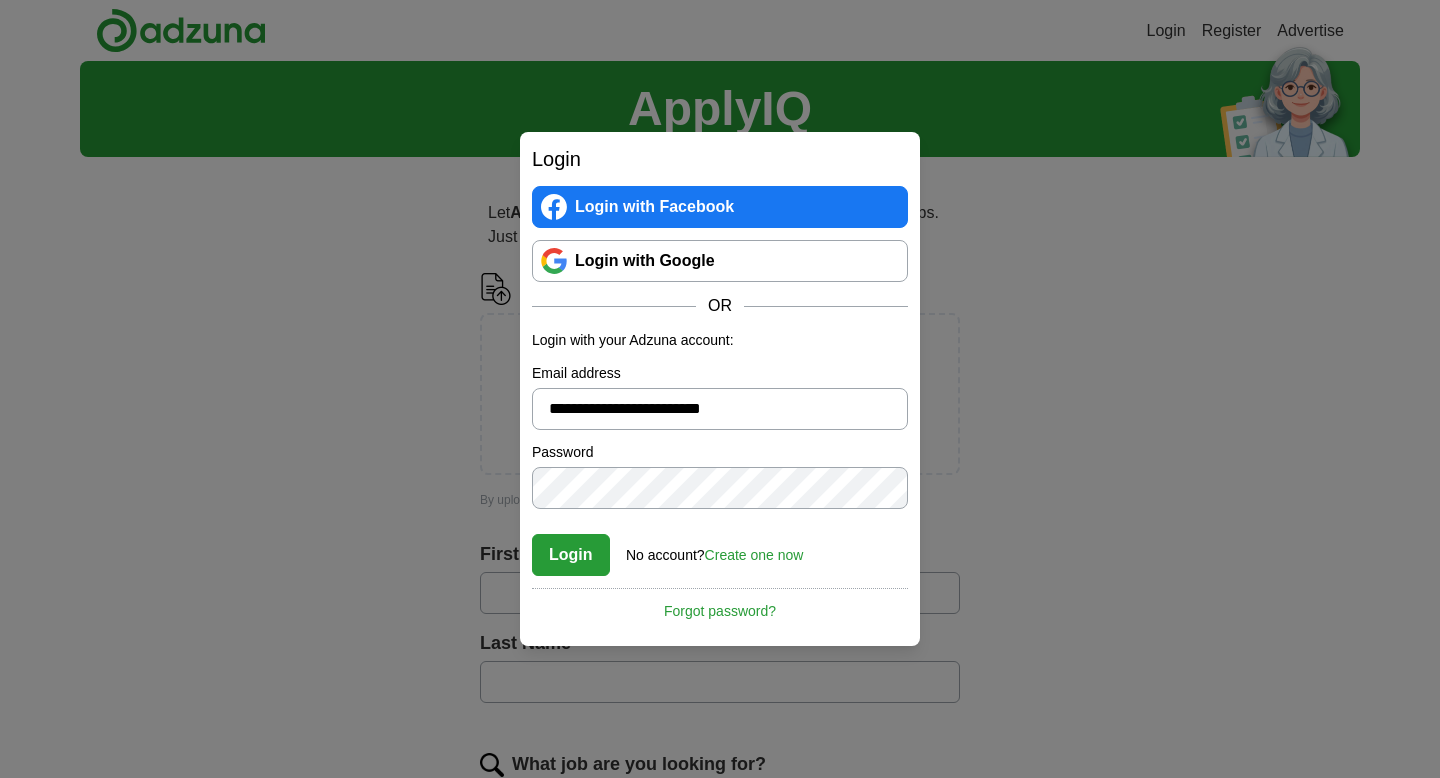 click on "Forgot password?" at bounding box center (720, 605) 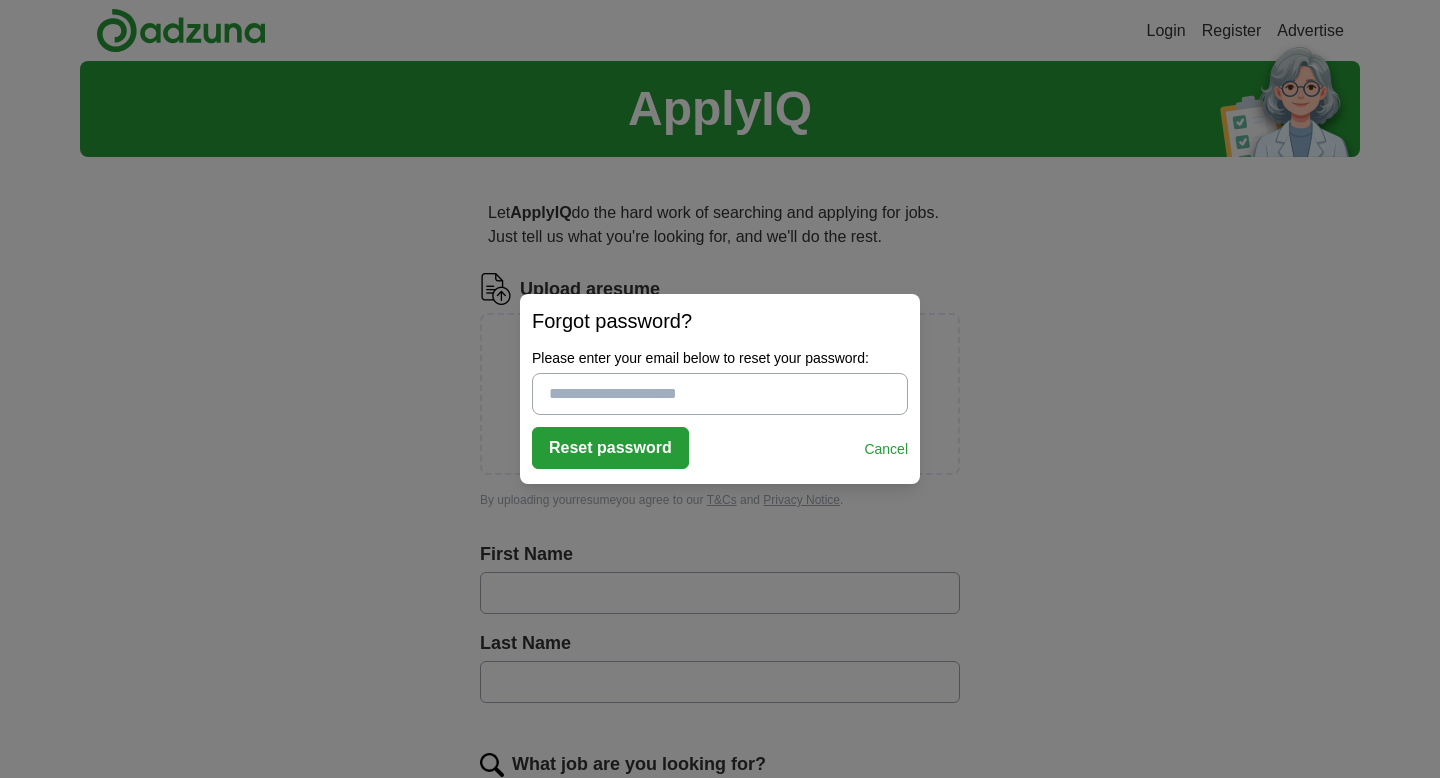 click on "Please enter your email below to reset your password:" at bounding box center (720, 394) 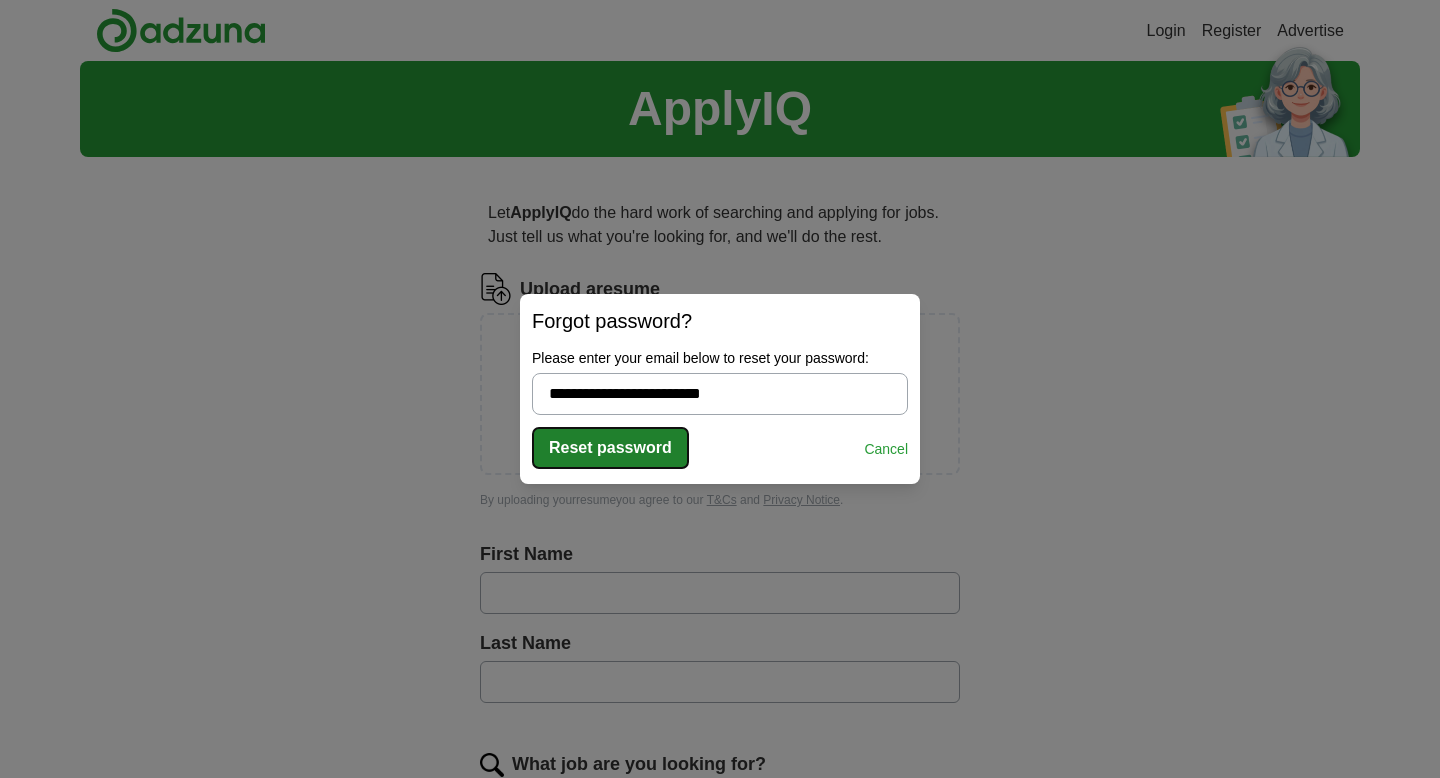 click on "Reset password" at bounding box center (610, 448) 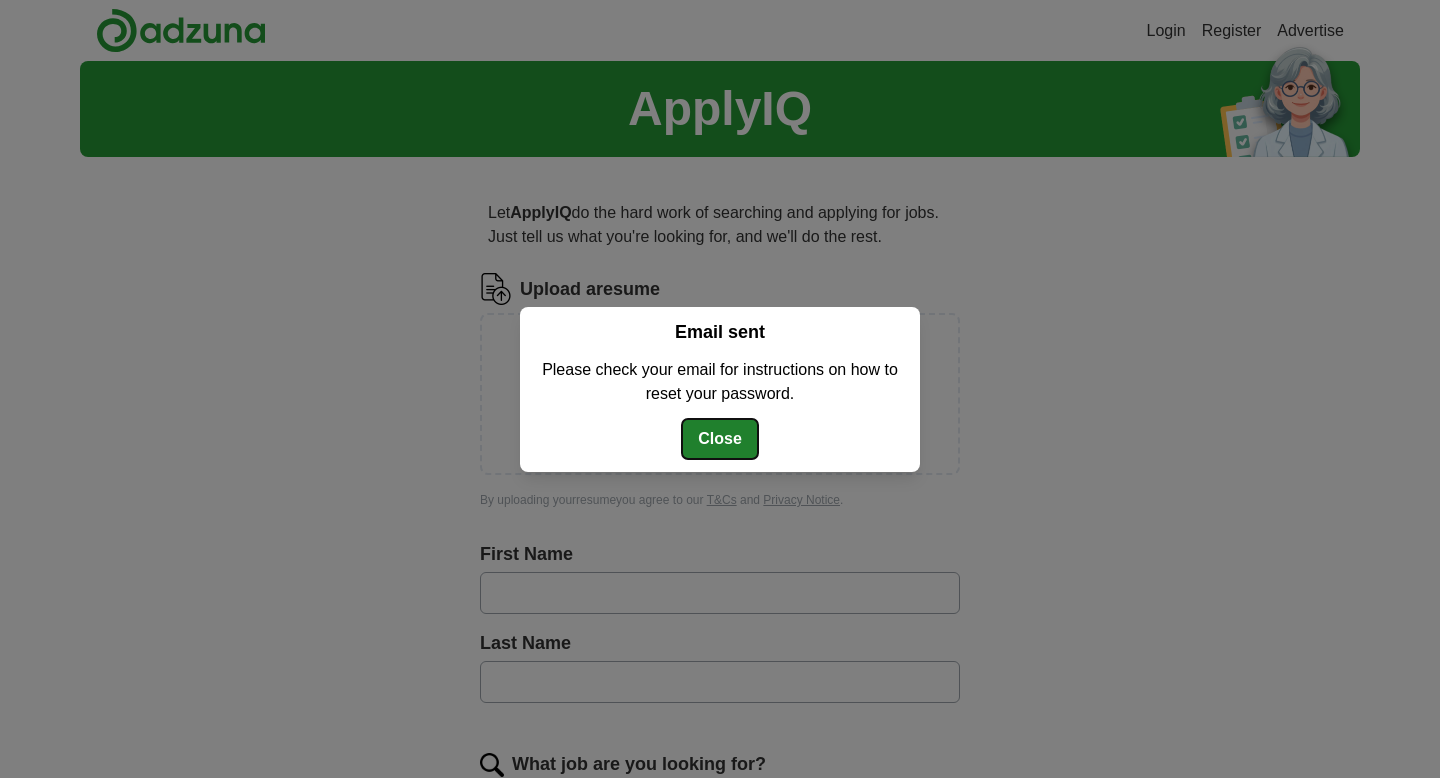 click on "Close" at bounding box center [720, 439] 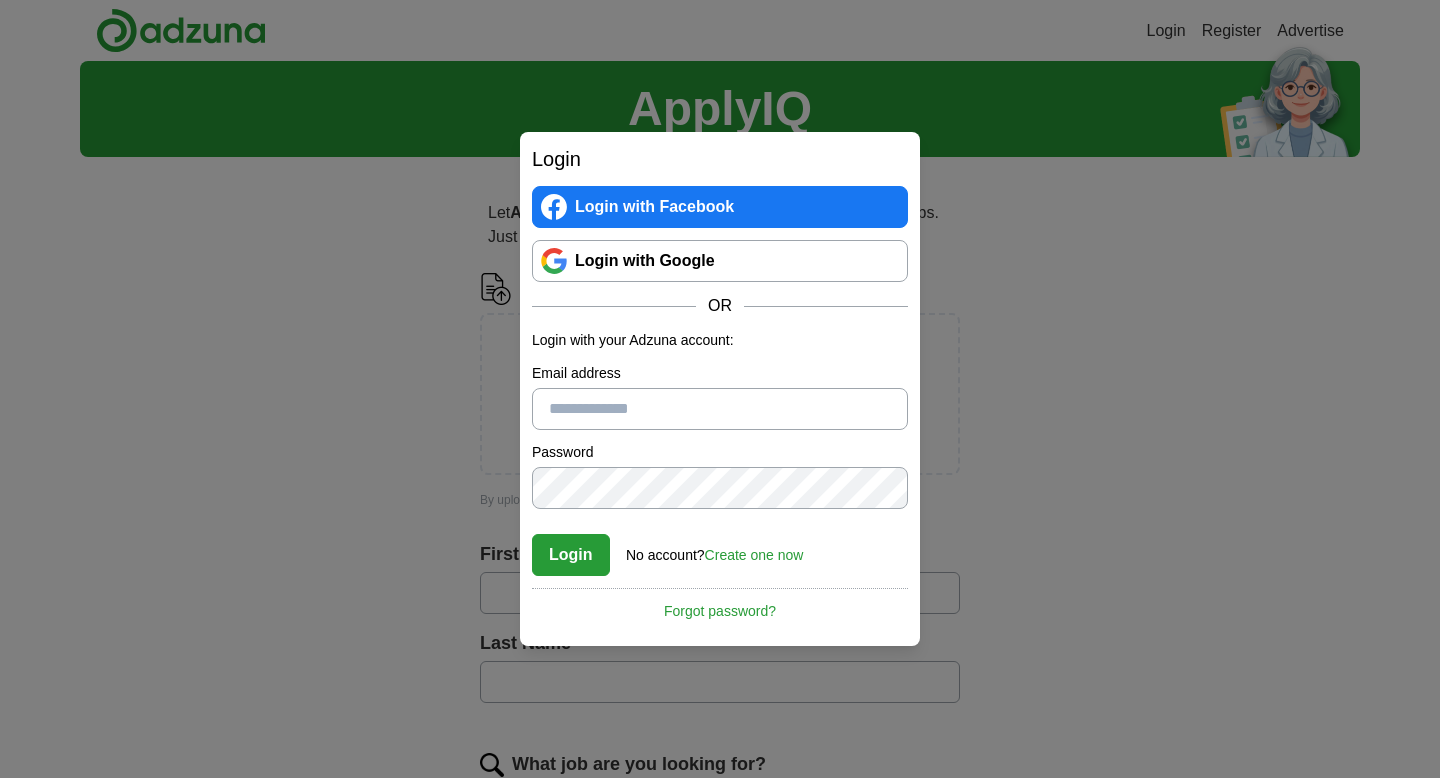 click on "Login
Login with Facebook
Login with Google
OR
Login with your Adzuna account:
[EMAIL]
[PASSWORD]
[PASSWORD]
Login
No account?   Create one now
Forgot password?
By registering with Adzuna your agree to our  Terms & Conditions  and  Privacy Notice Cancel" at bounding box center [720, 389] 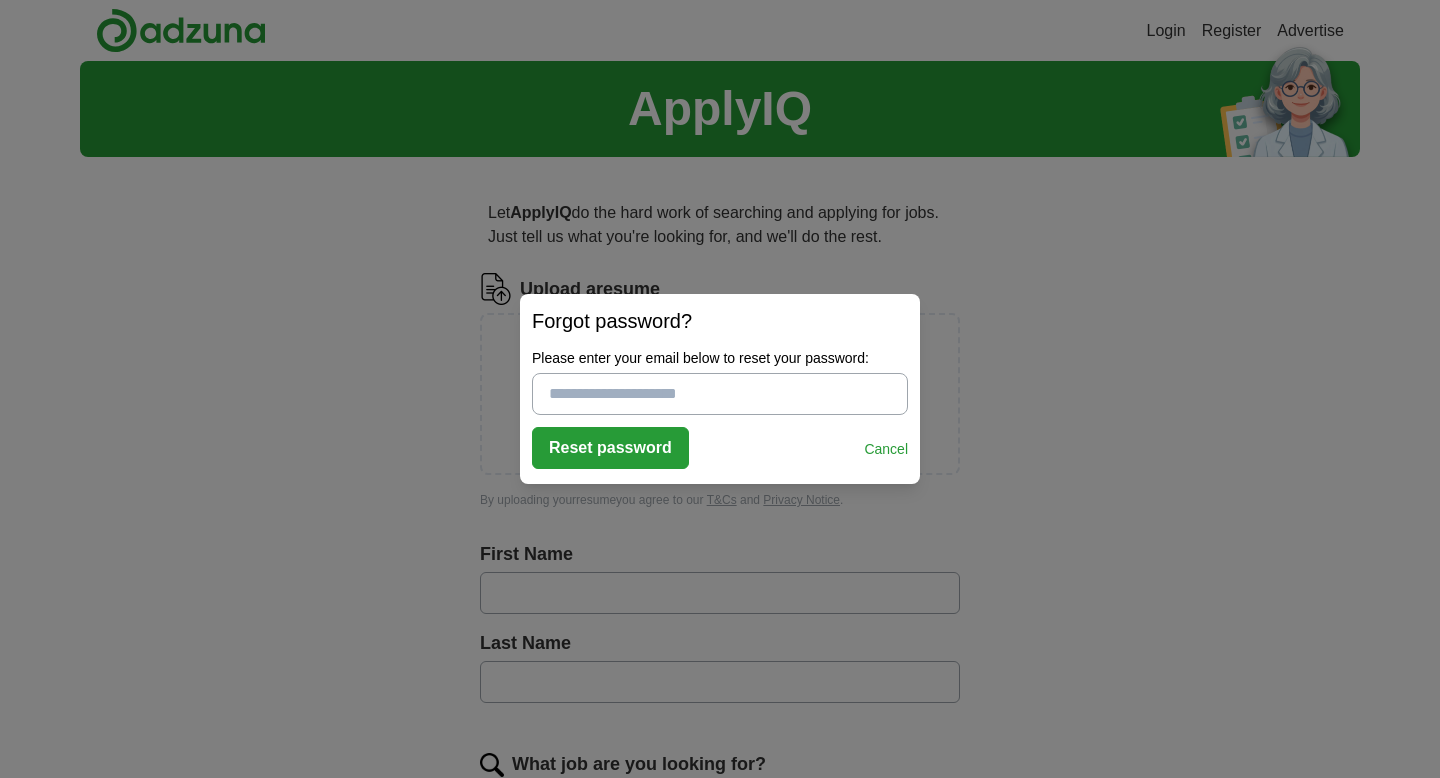 click on "Please enter your email below to reset your password:" at bounding box center [720, 394] 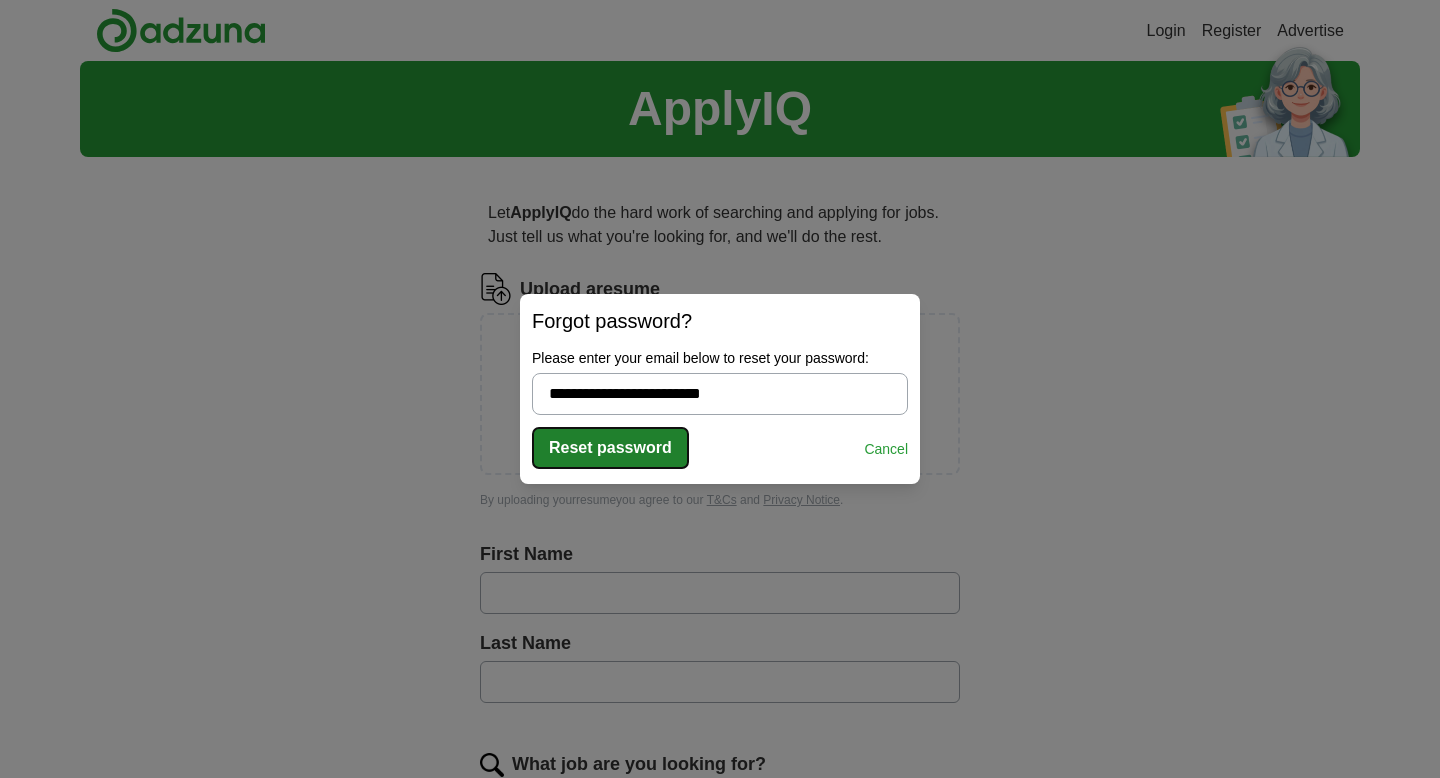 click on "Reset password" at bounding box center [610, 448] 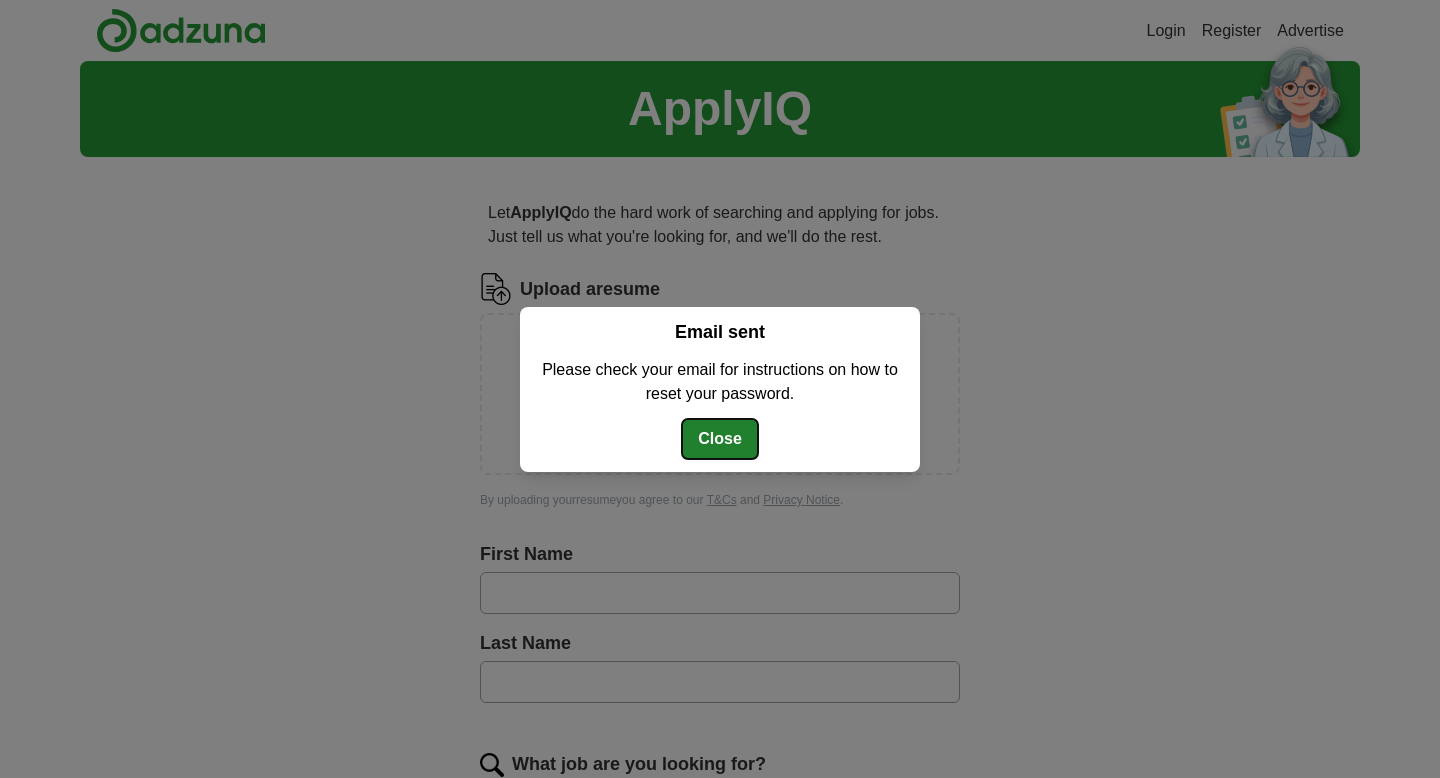 click on "Close" at bounding box center (720, 439) 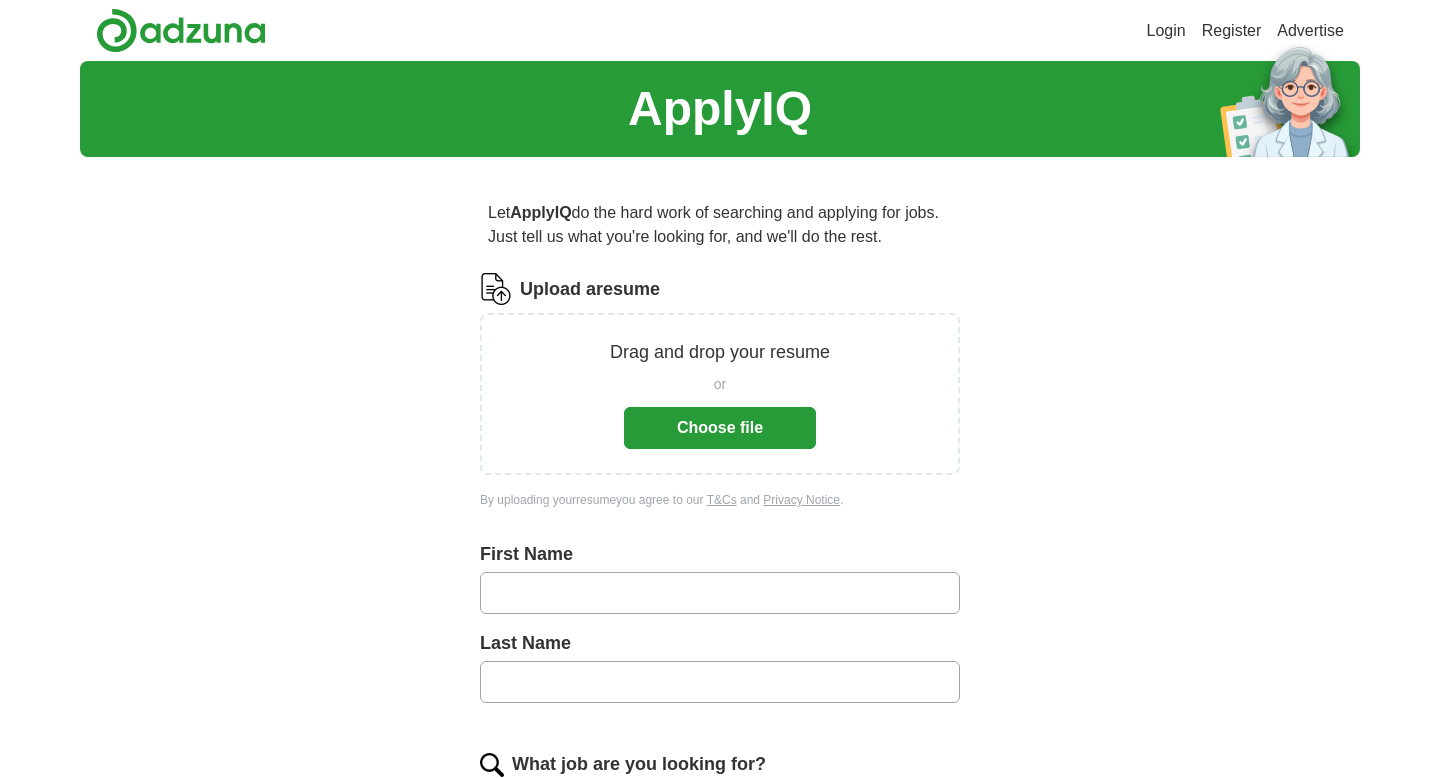 scroll, scrollTop: 0, scrollLeft: 0, axis: both 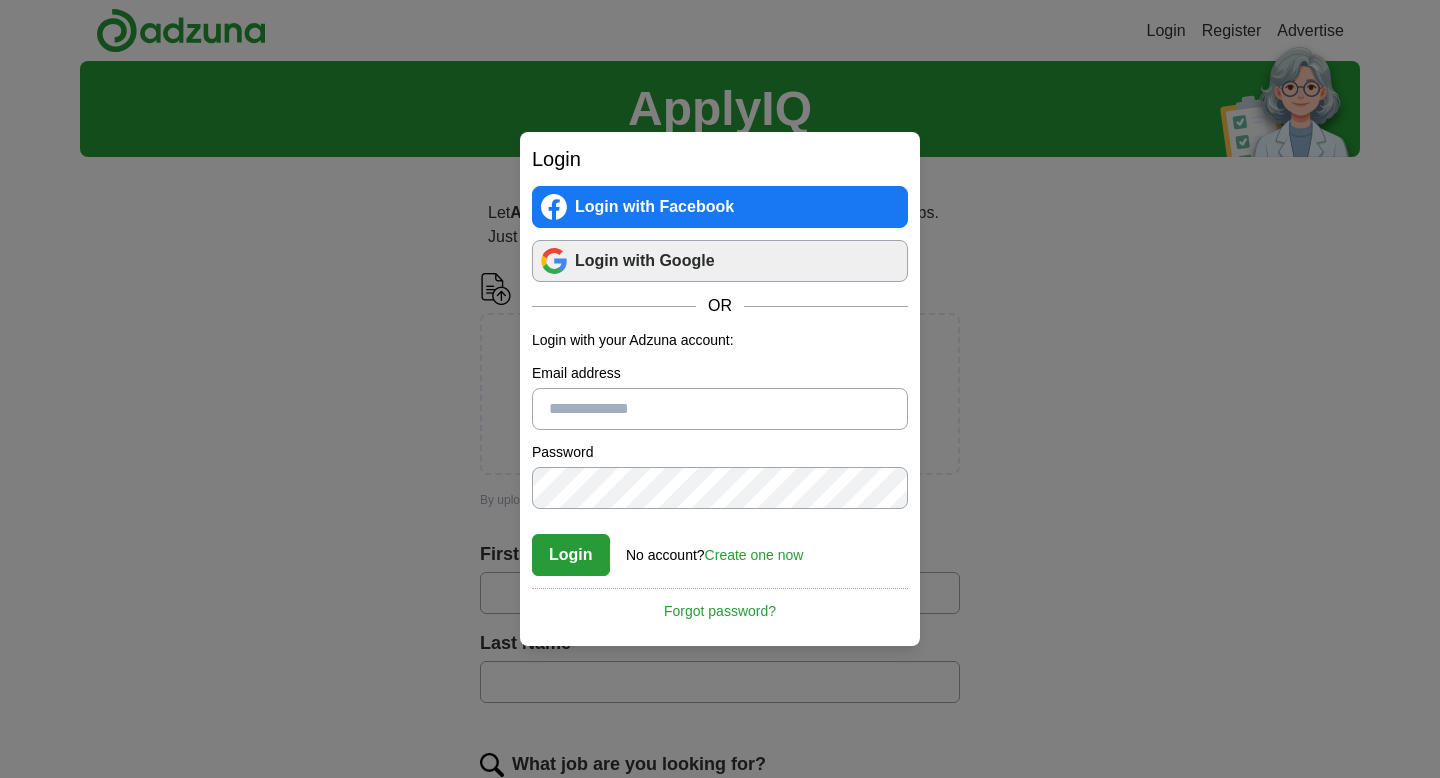 click on "Login with Google" at bounding box center [720, 261] 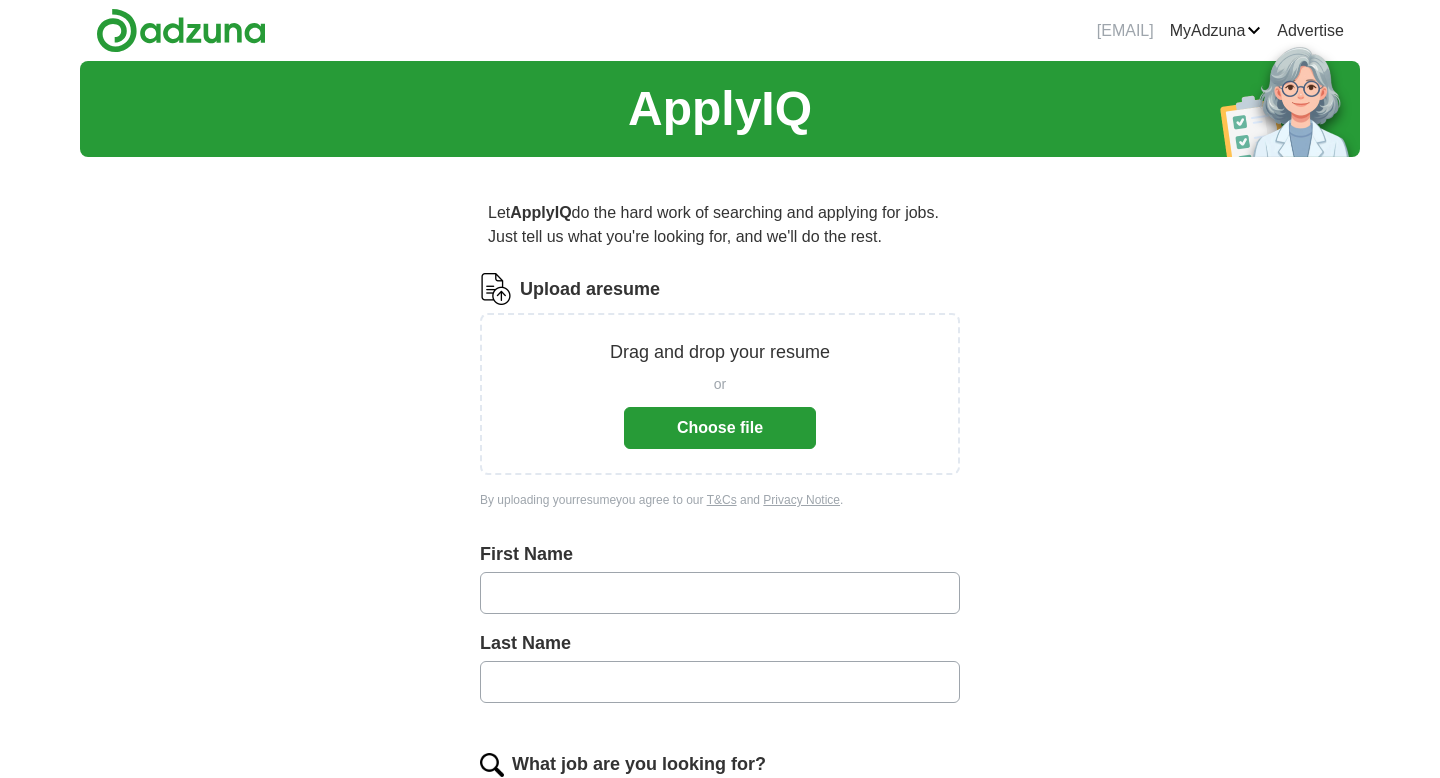 scroll, scrollTop: 0, scrollLeft: 0, axis: both 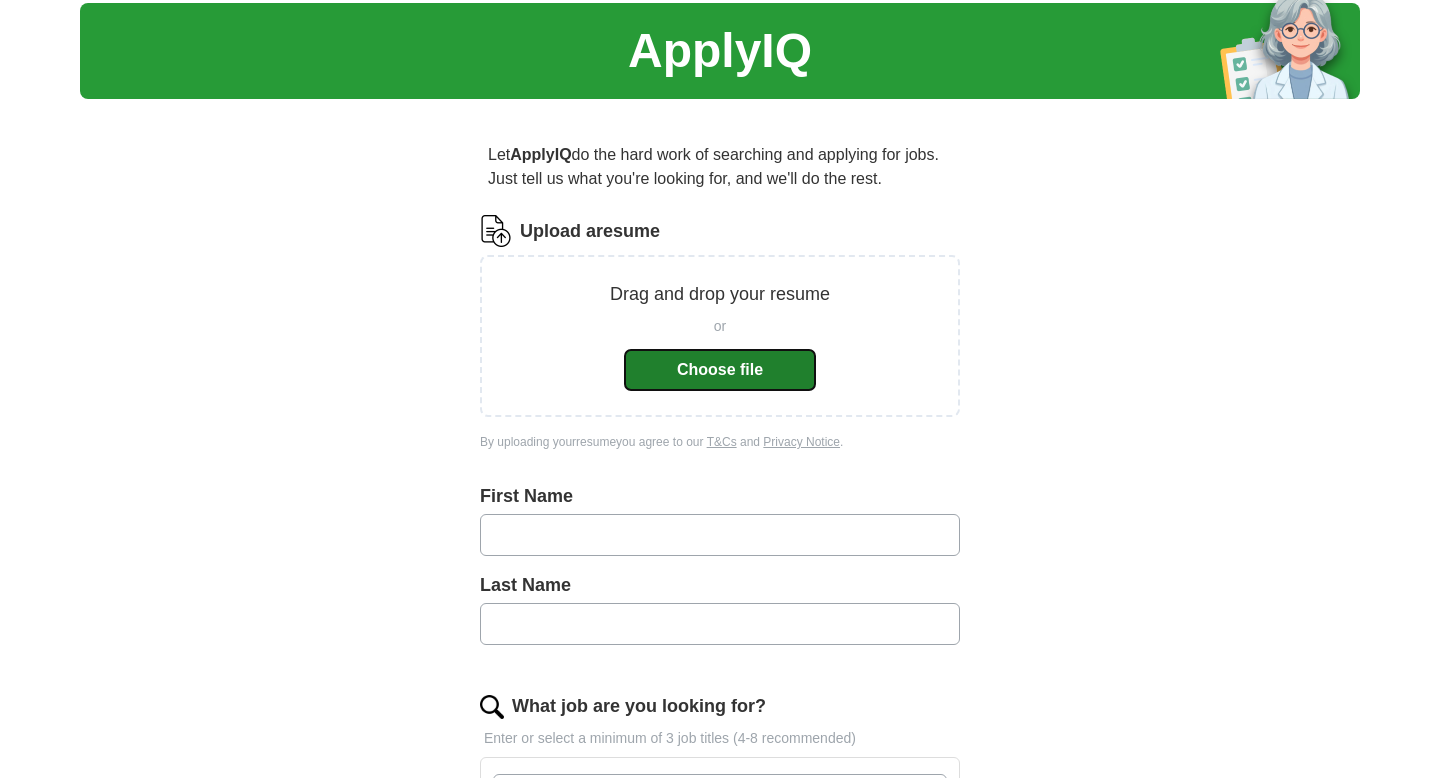 click on "Choose file" at bounding box center (720, 370) 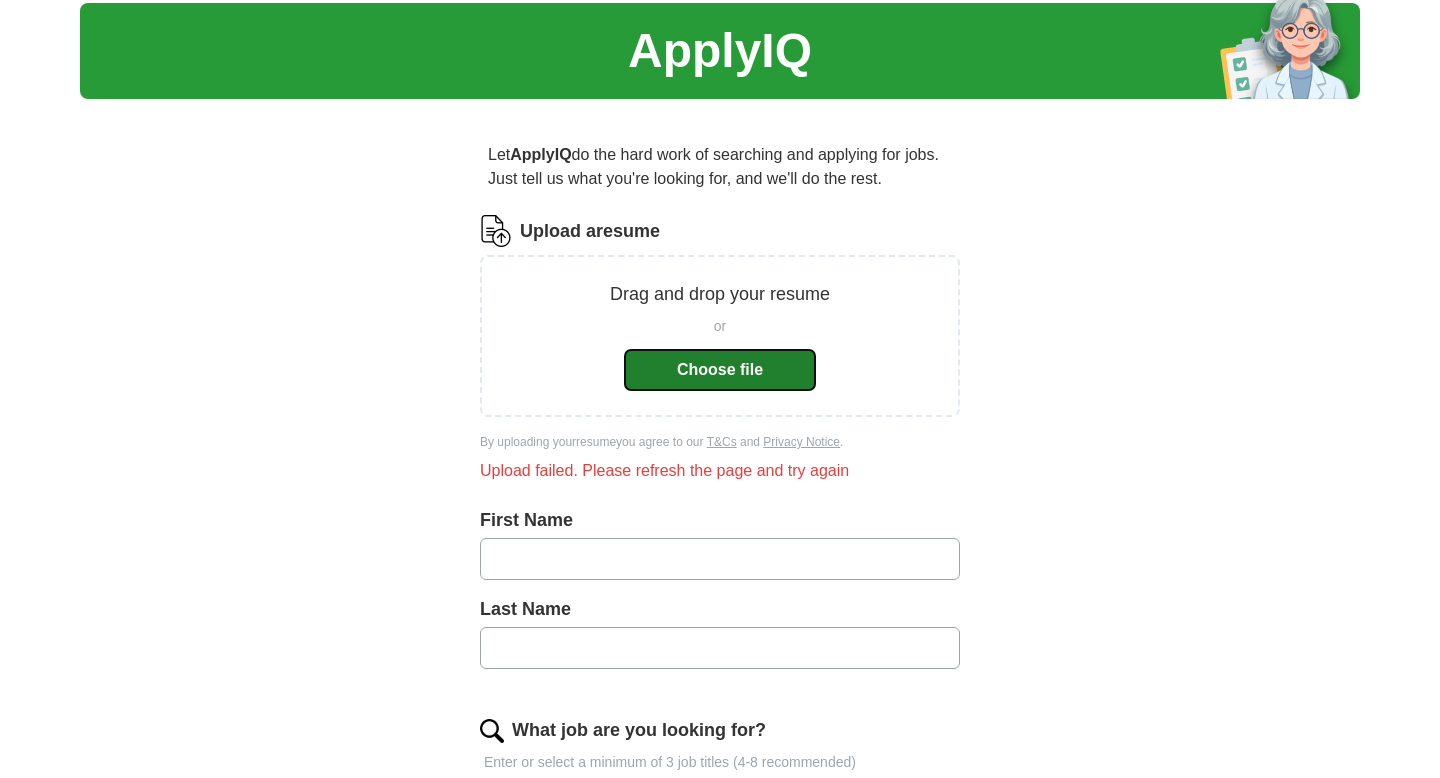 click on "Choose file" at bounding box center (720, 370) 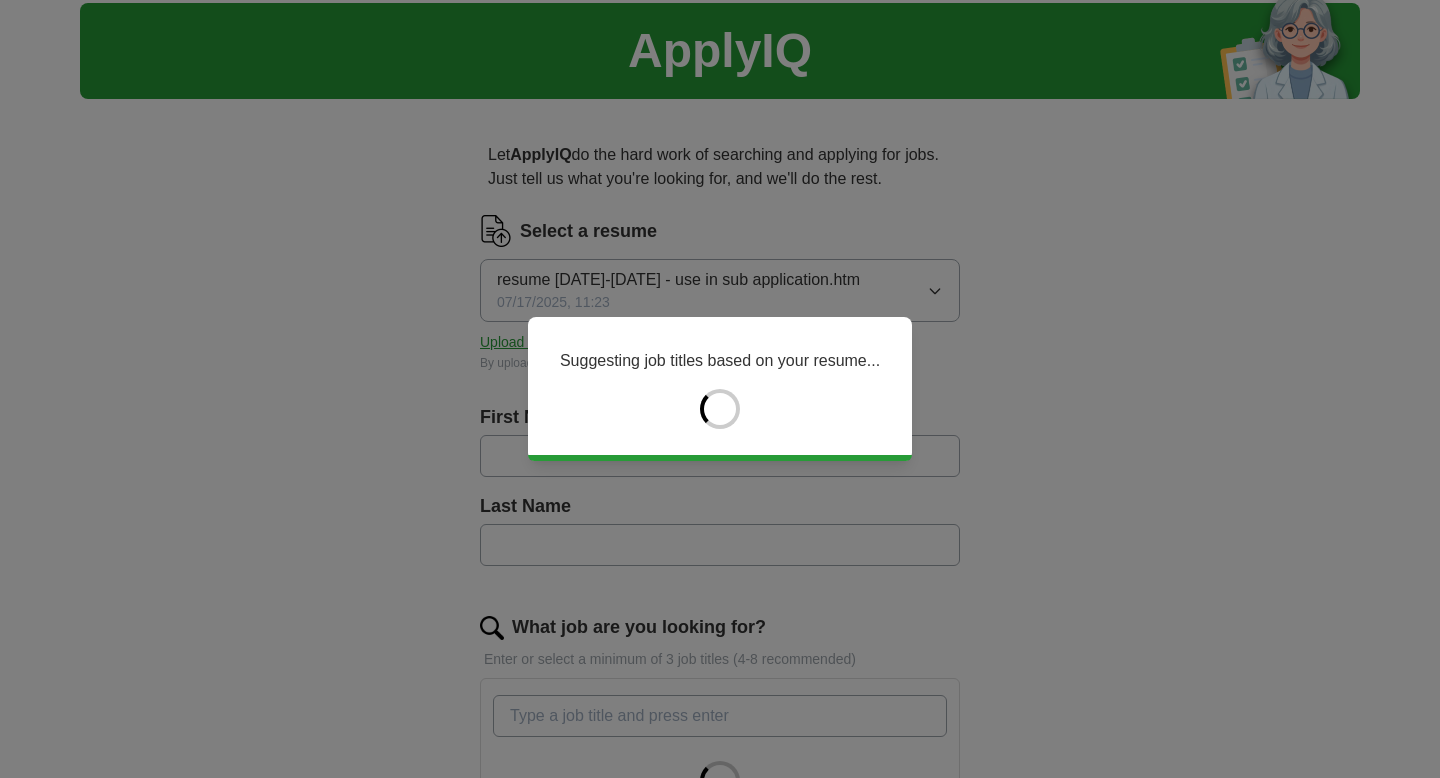 type on "*****" 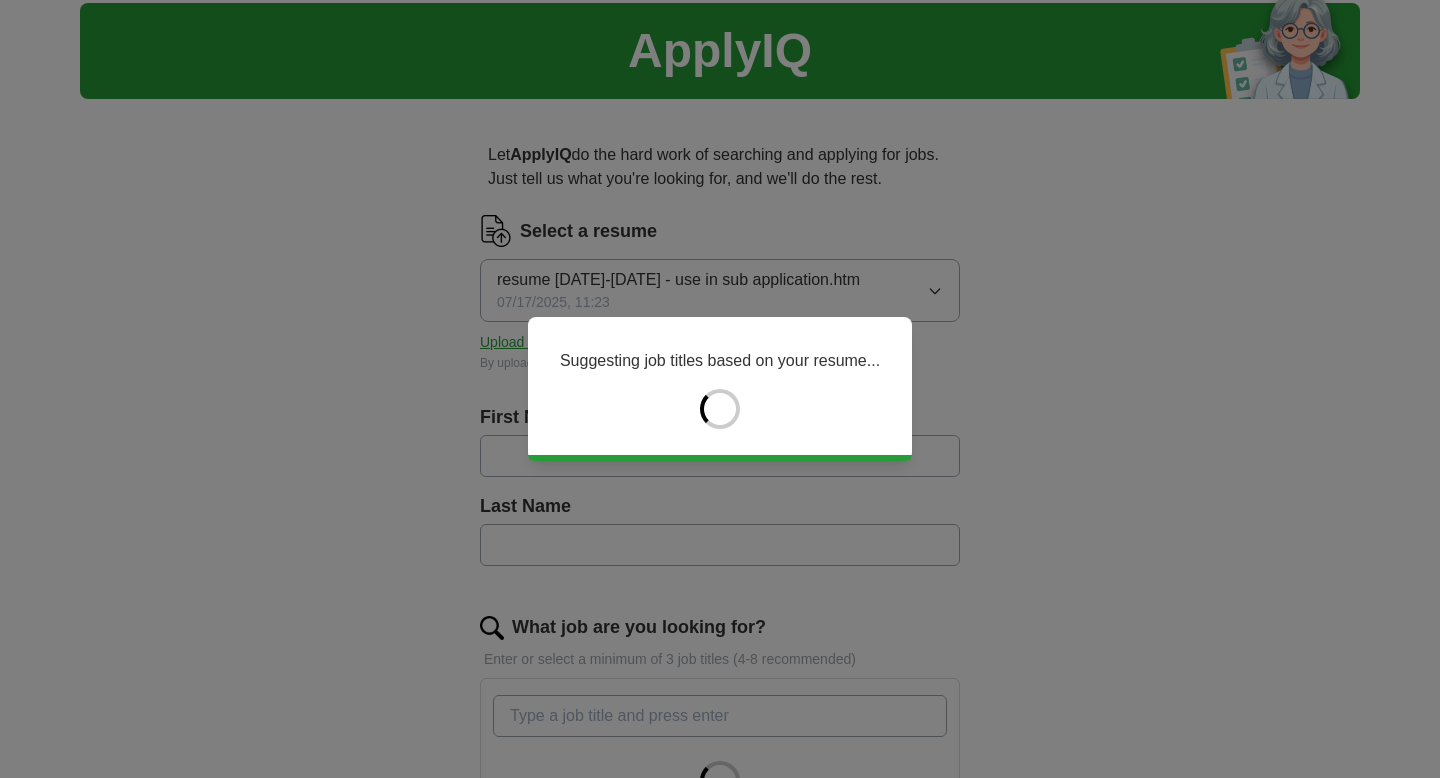 type on "*******" 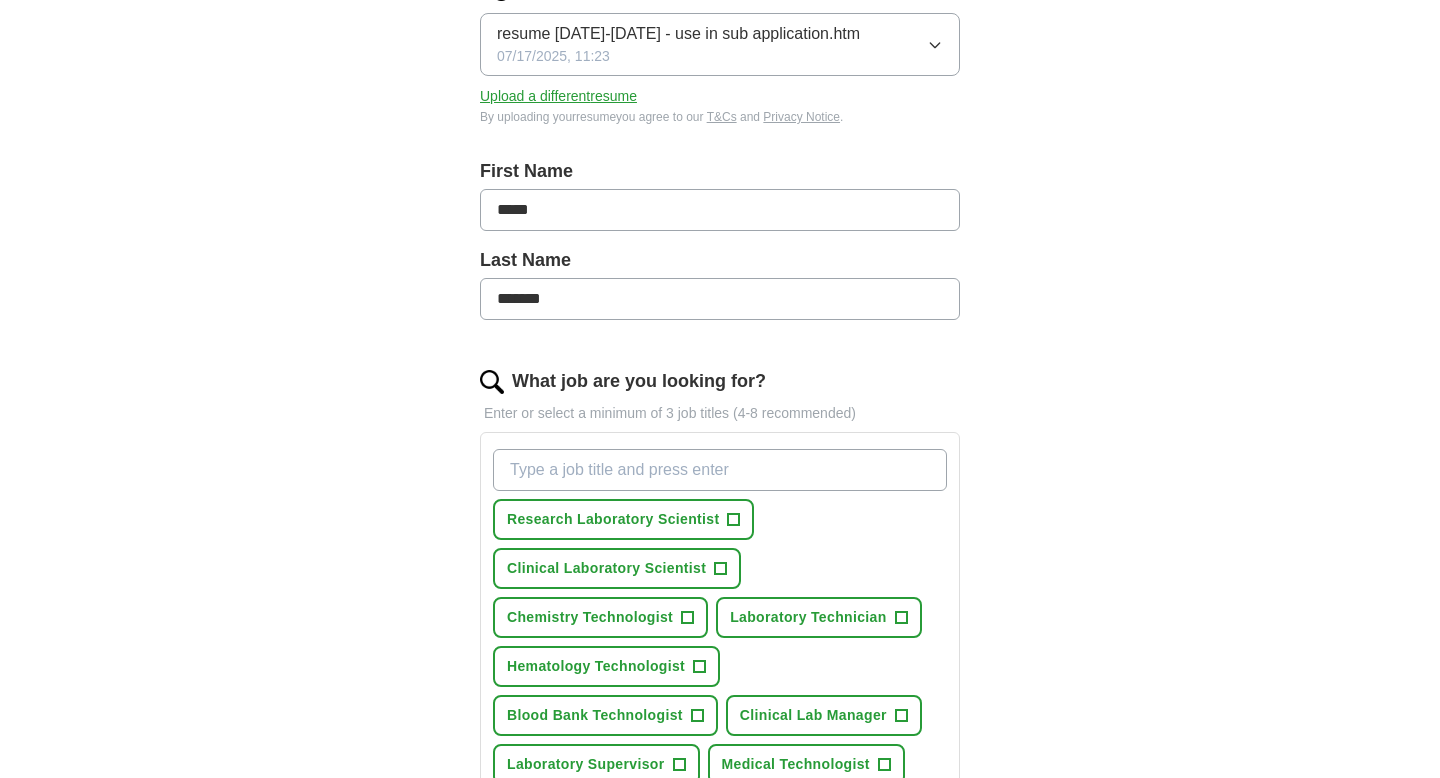 scroll, scrollTop: 305, scrollLeft: 0, axis: vertical 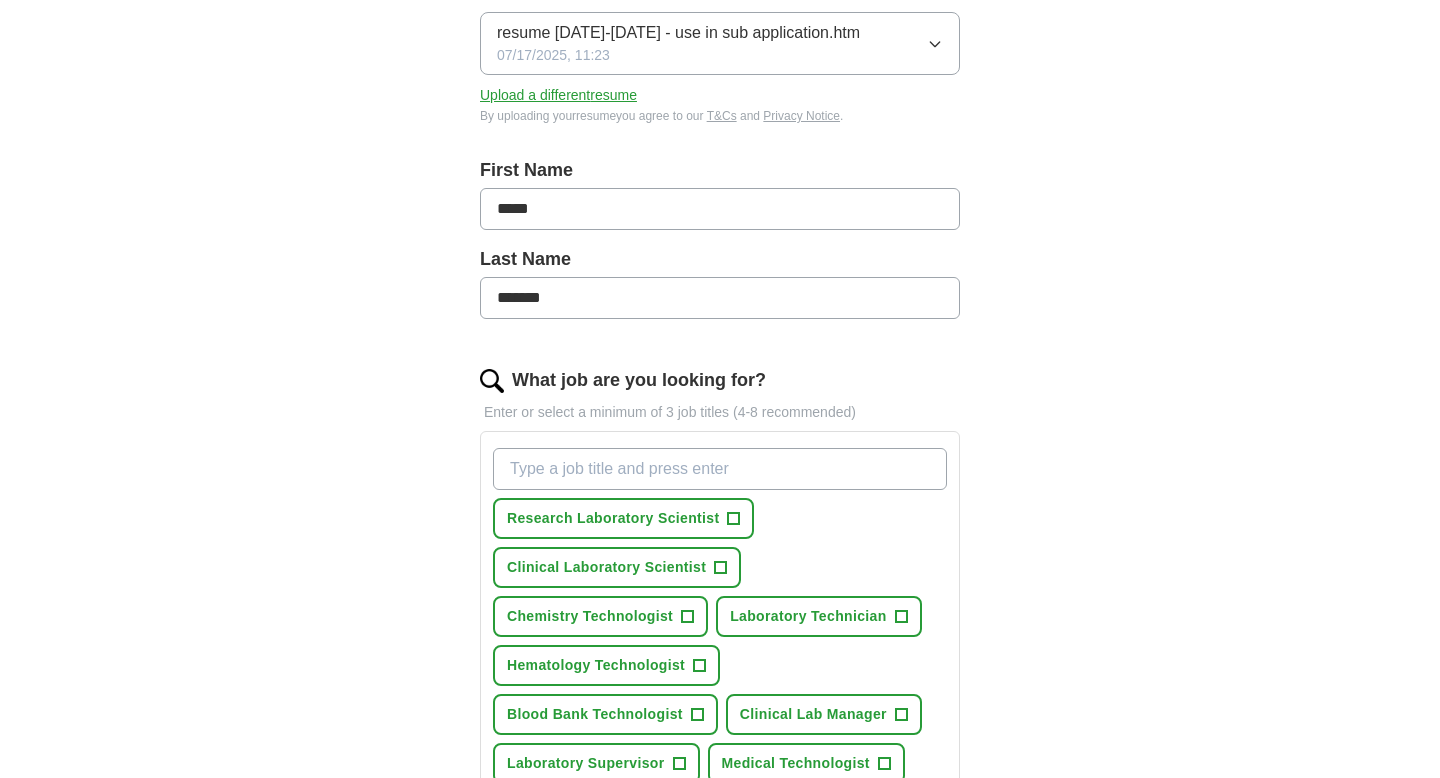 click on "What job are you looking for?" at bounding box center (720, 469) 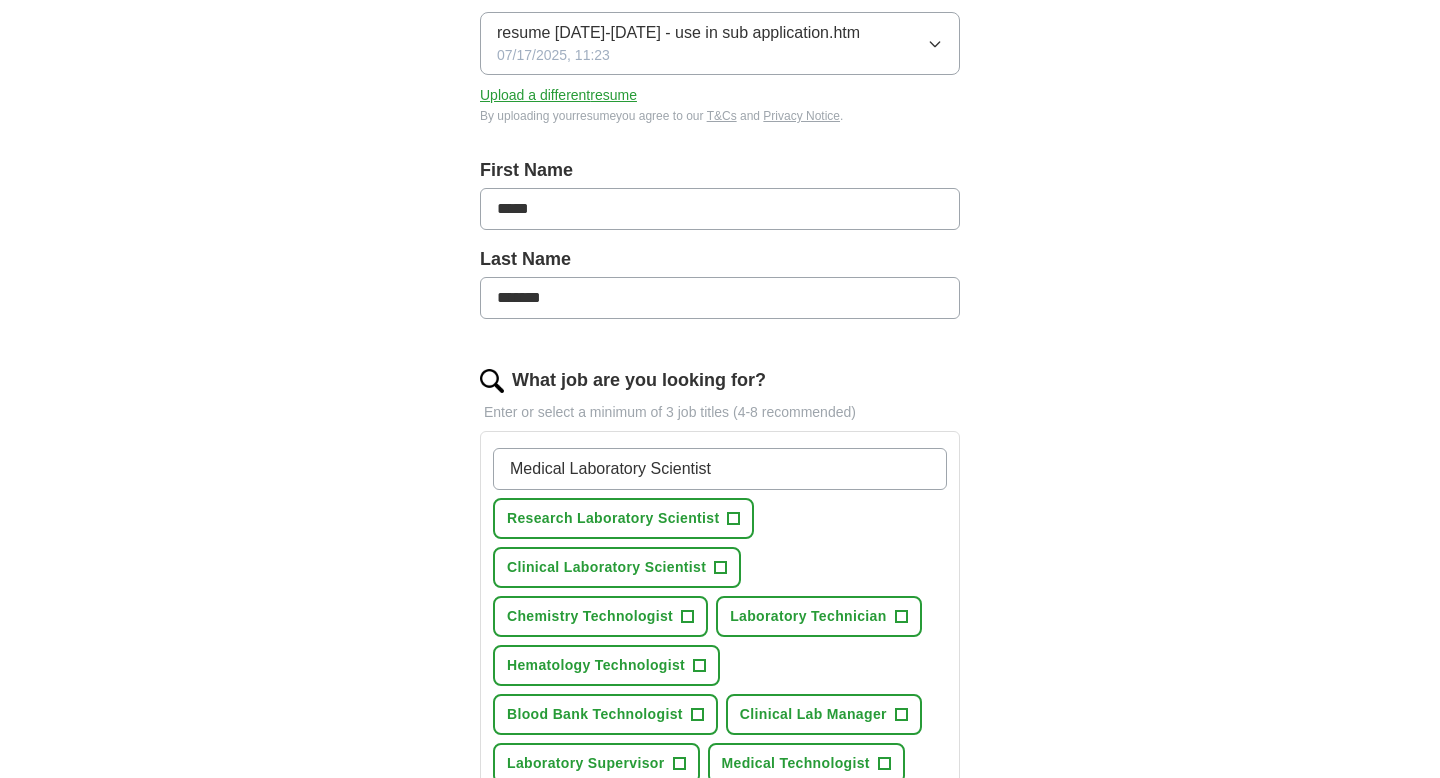 type on "Medical Laboratory Scientist" 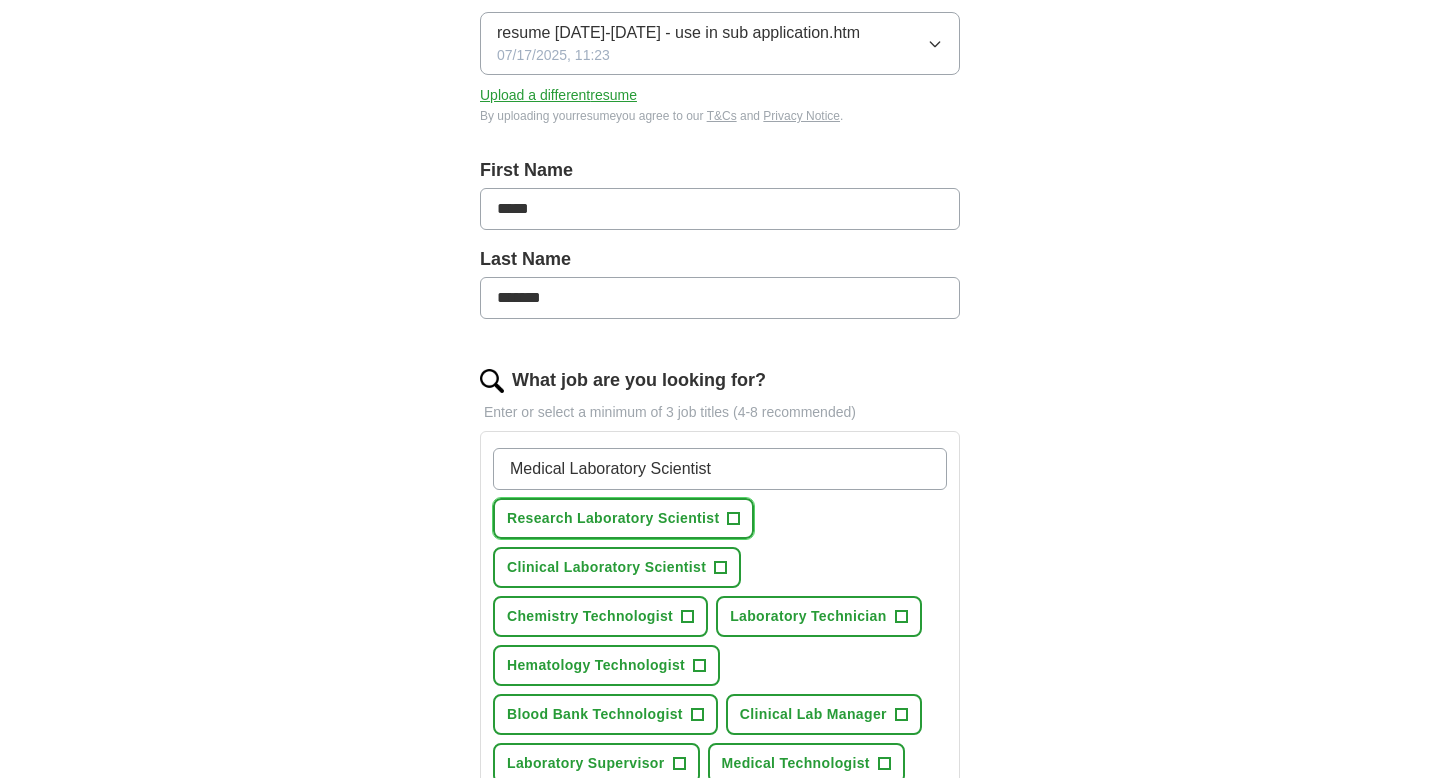 type 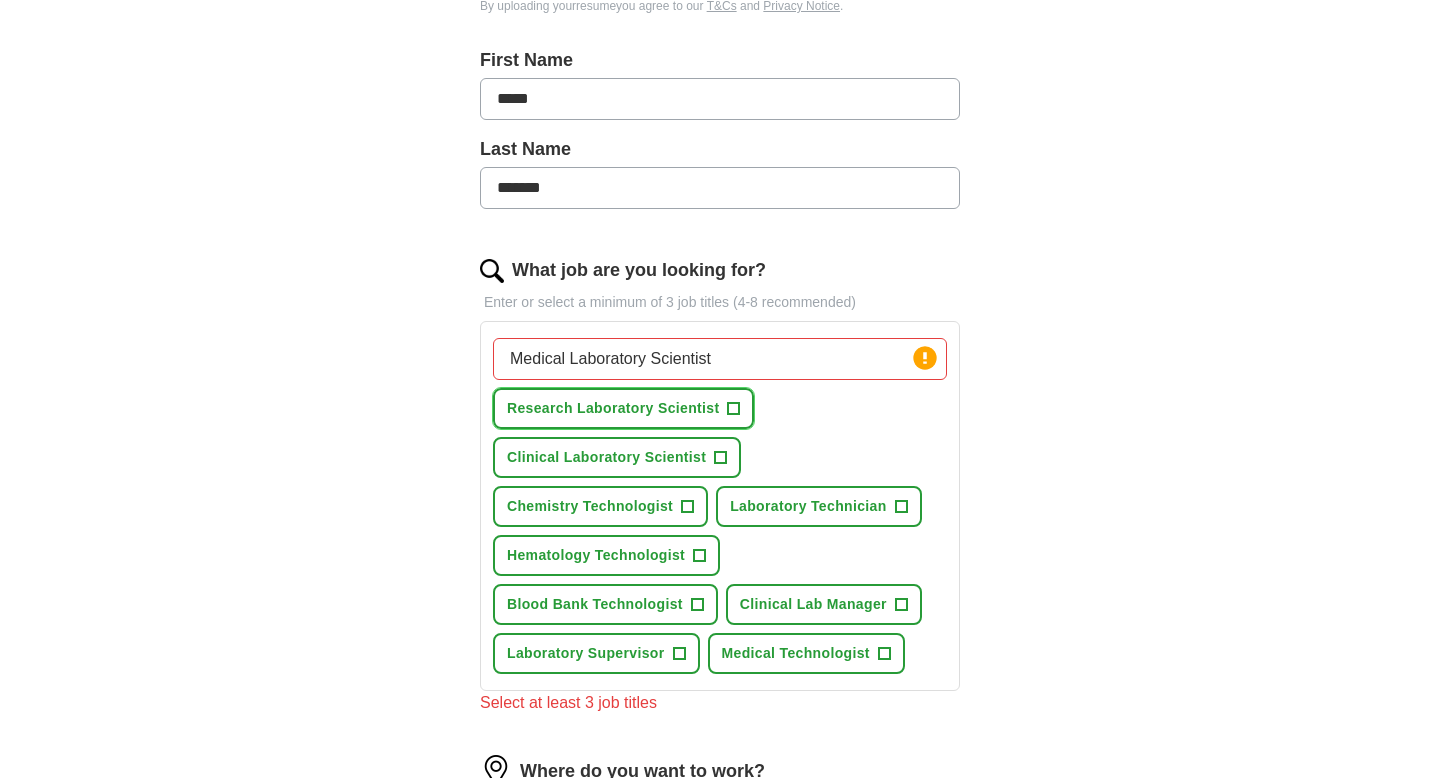 scroll, scrollTop: 439, scrollLeft: 0, axis: vertical 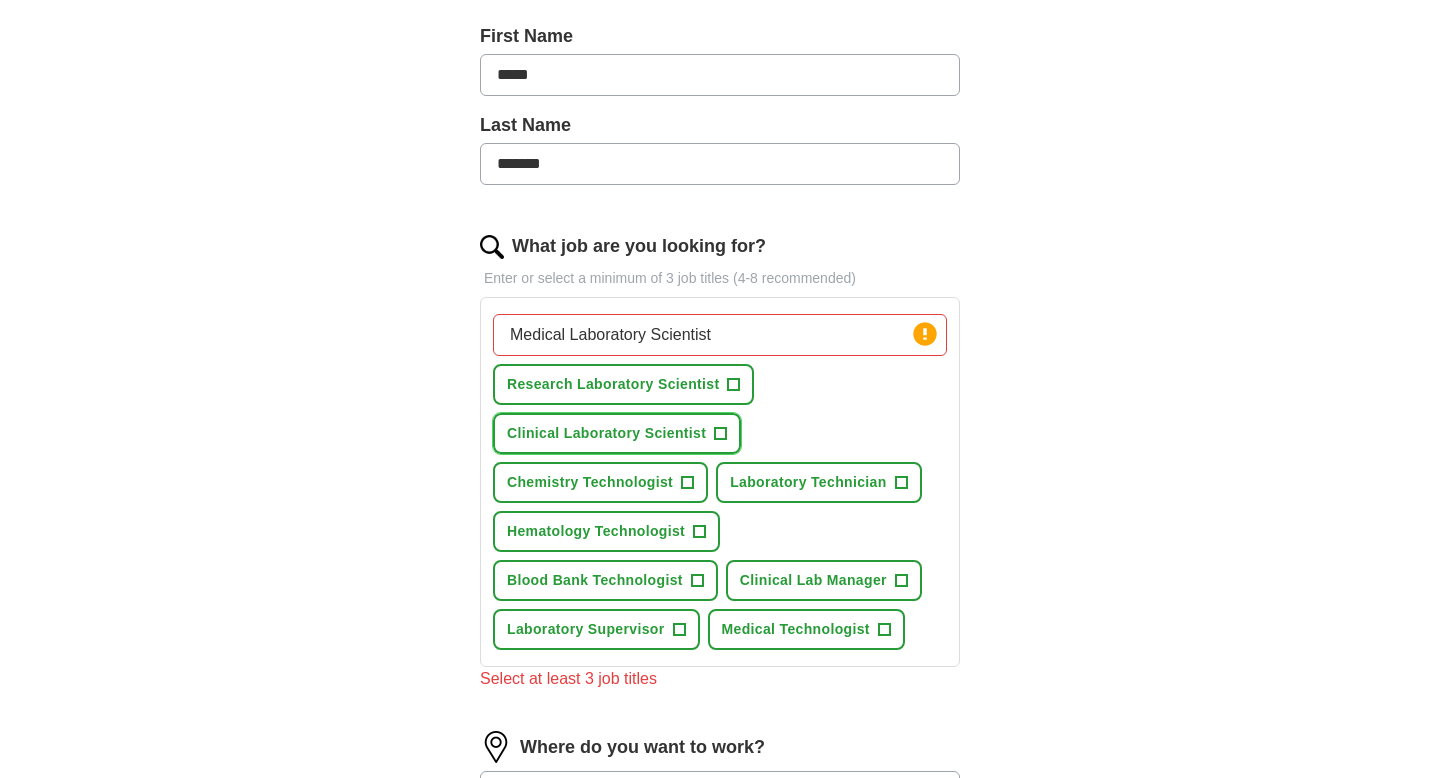 click on "+" at bounding box center (721, 434) 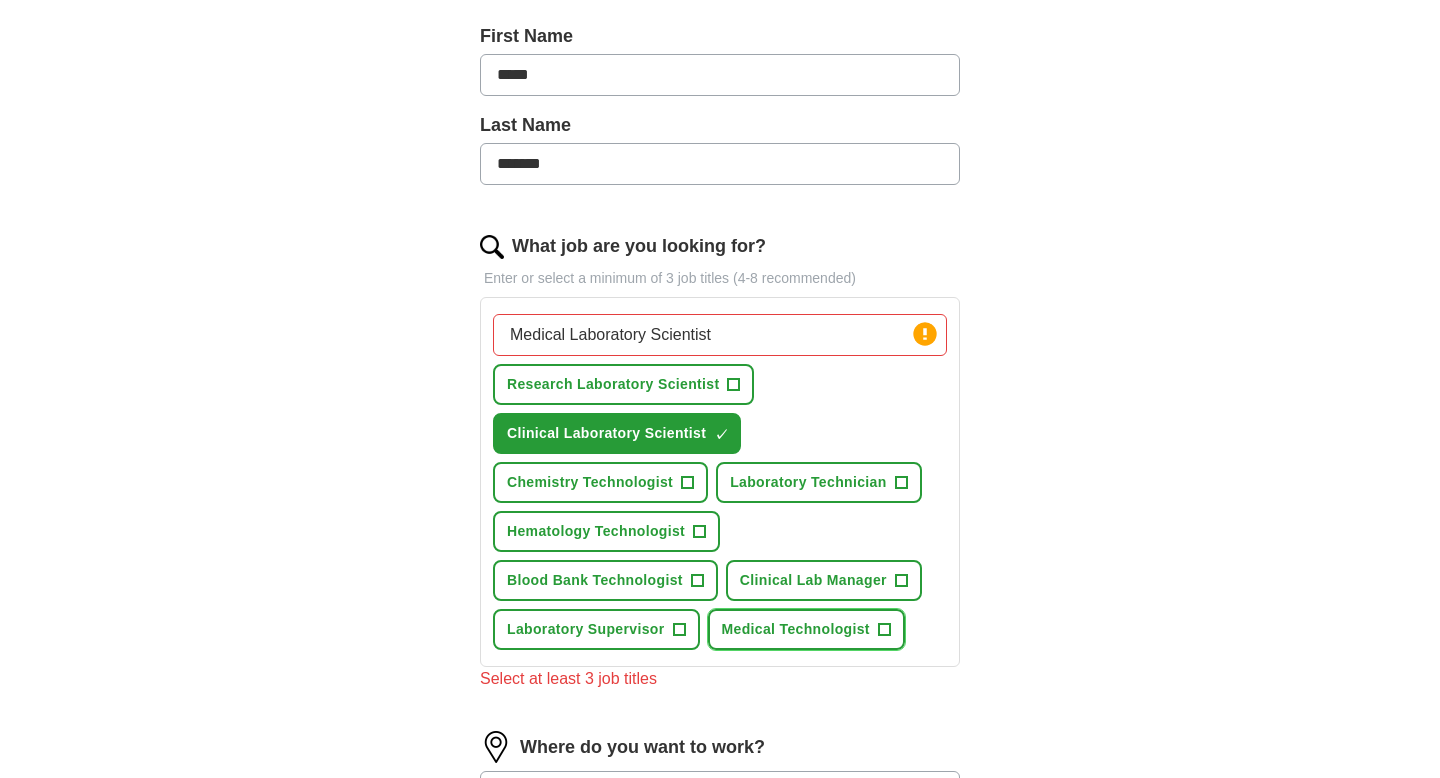 click on "+" at bounding box center (884, 630) 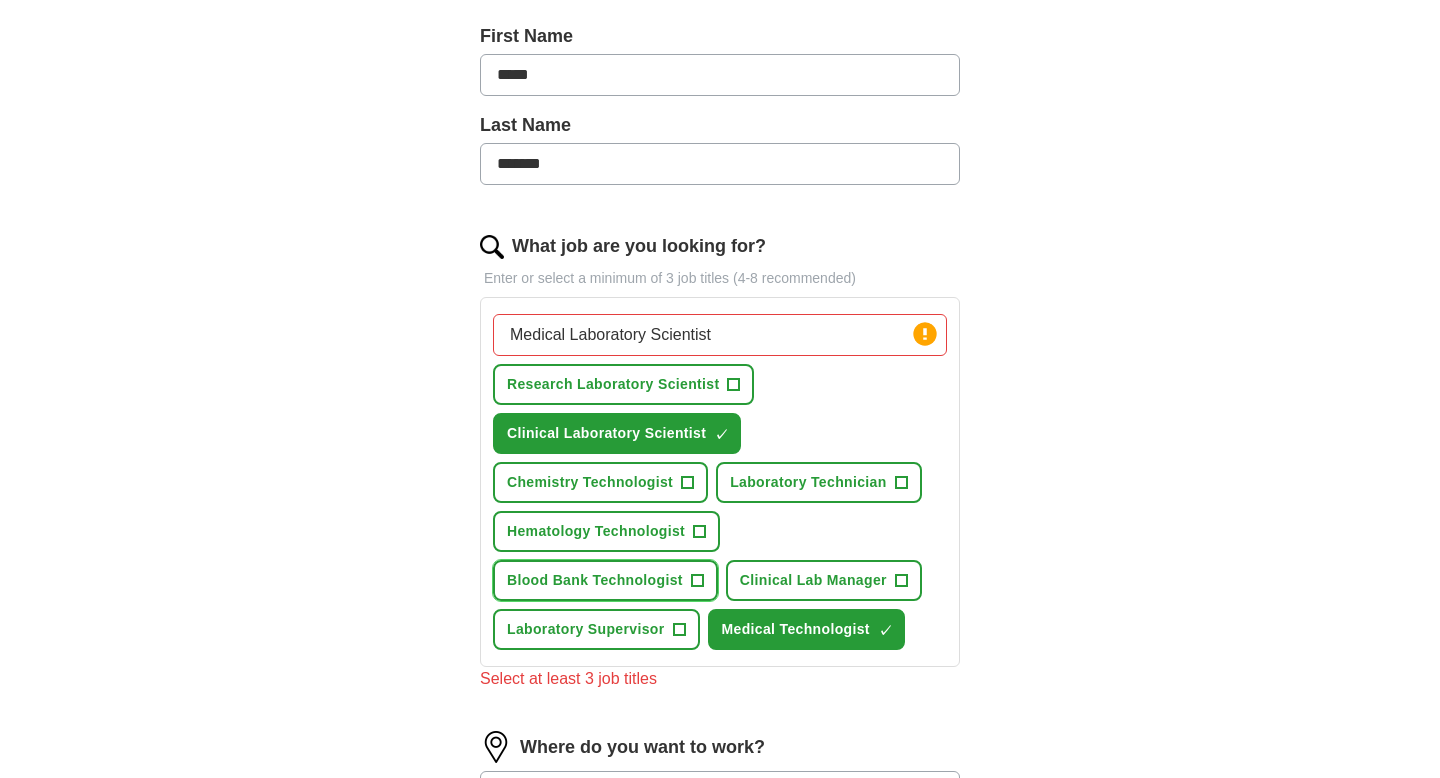 click on "+" at bounding box center (697, 581) 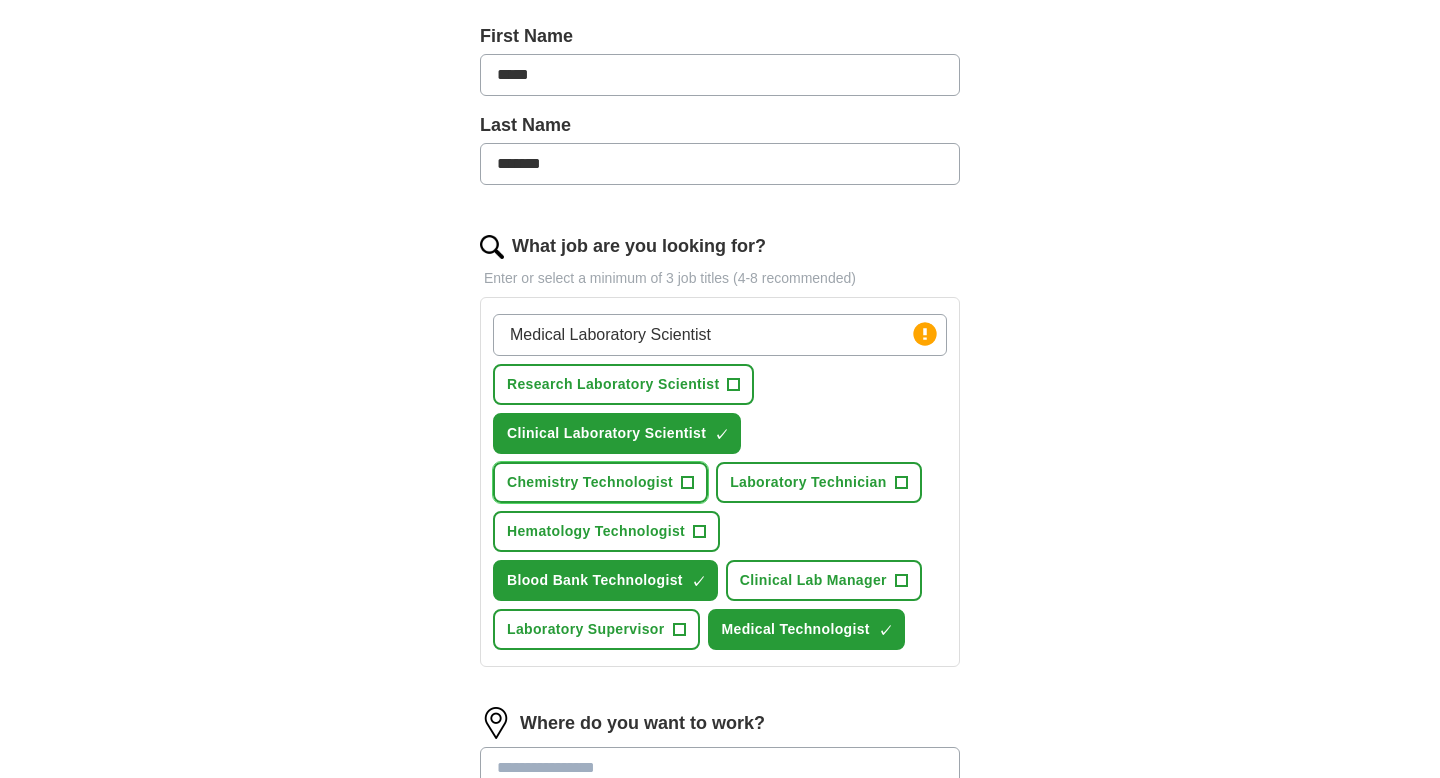 click on "+" at bounding box center (688, 483) 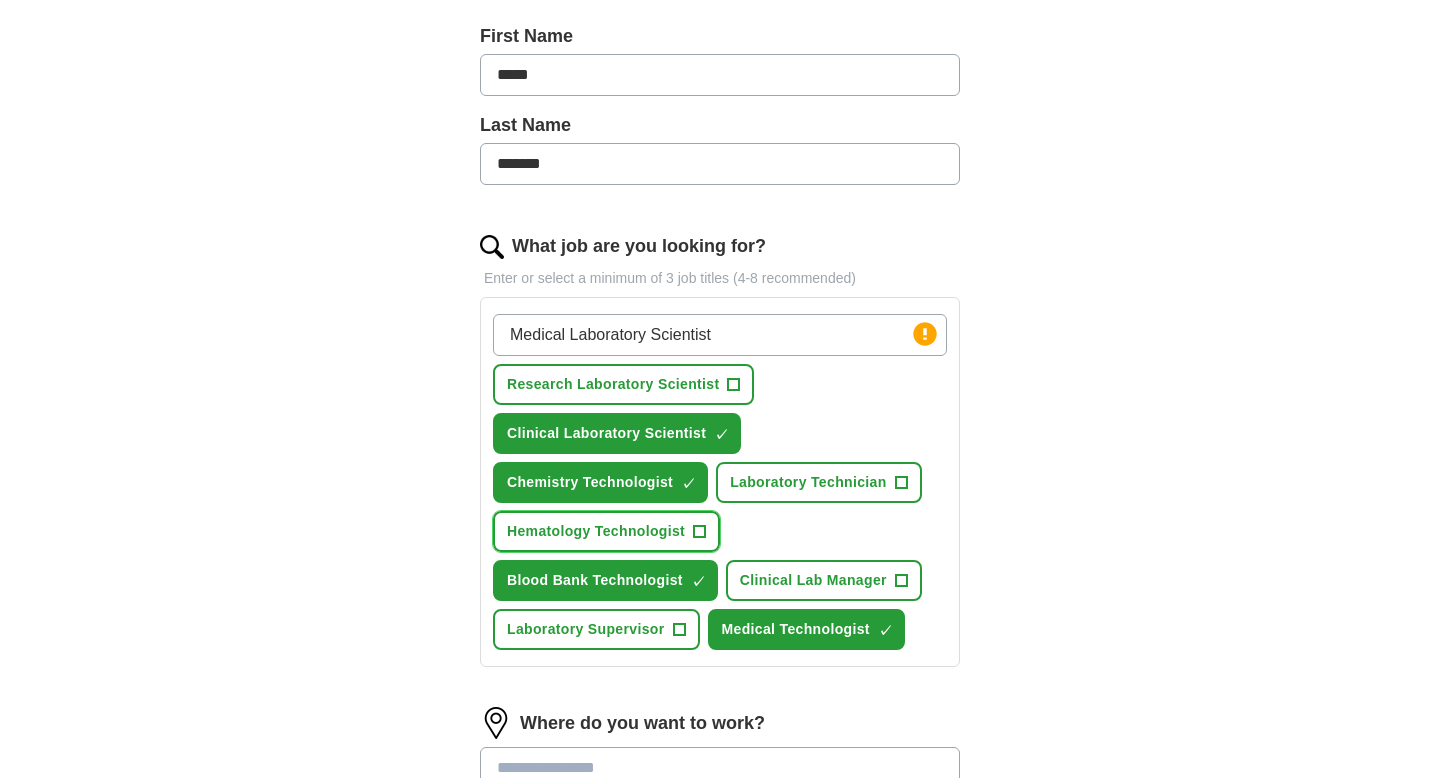 click on "+" at bounding box center [700, 532] 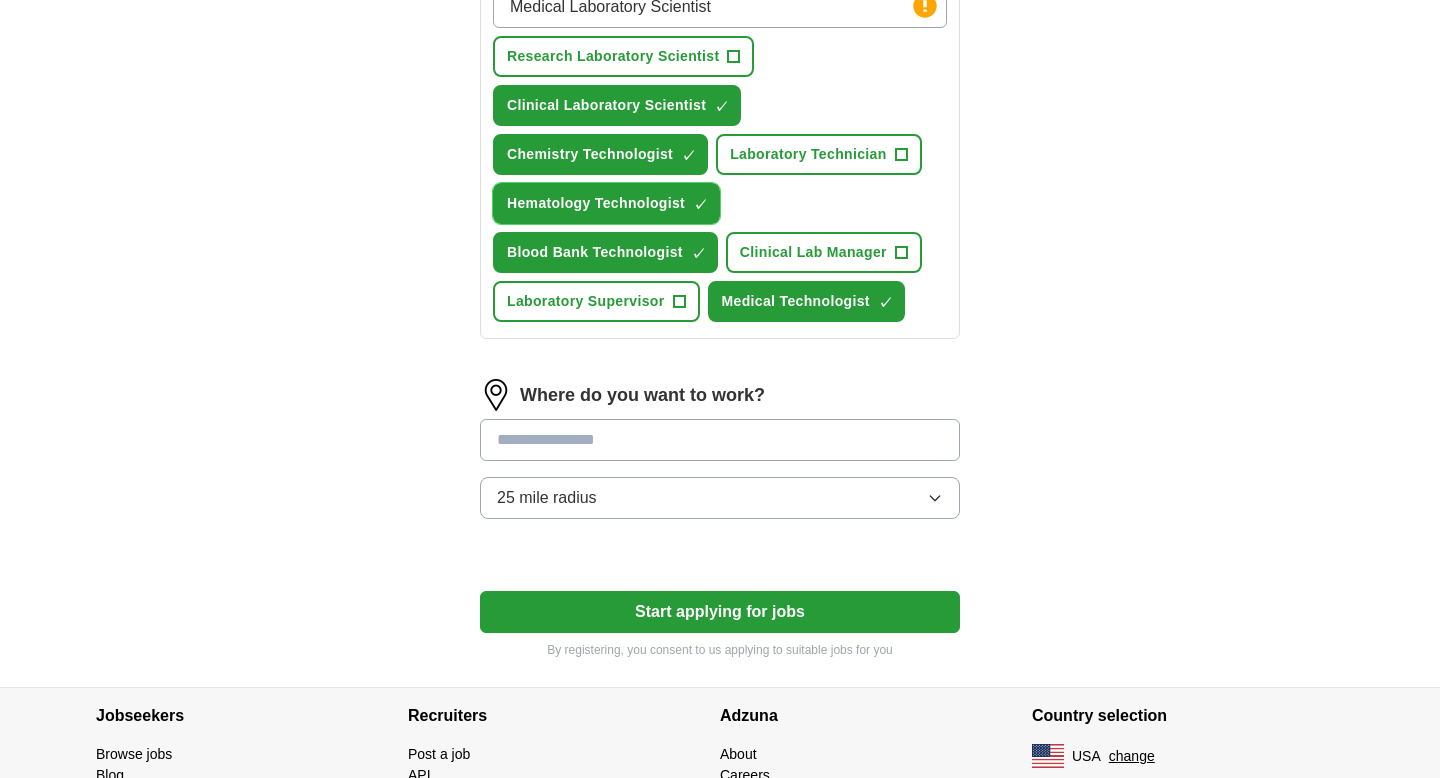 scroll, scrollTop: 773, scrollLeft: 0, axis: vertical 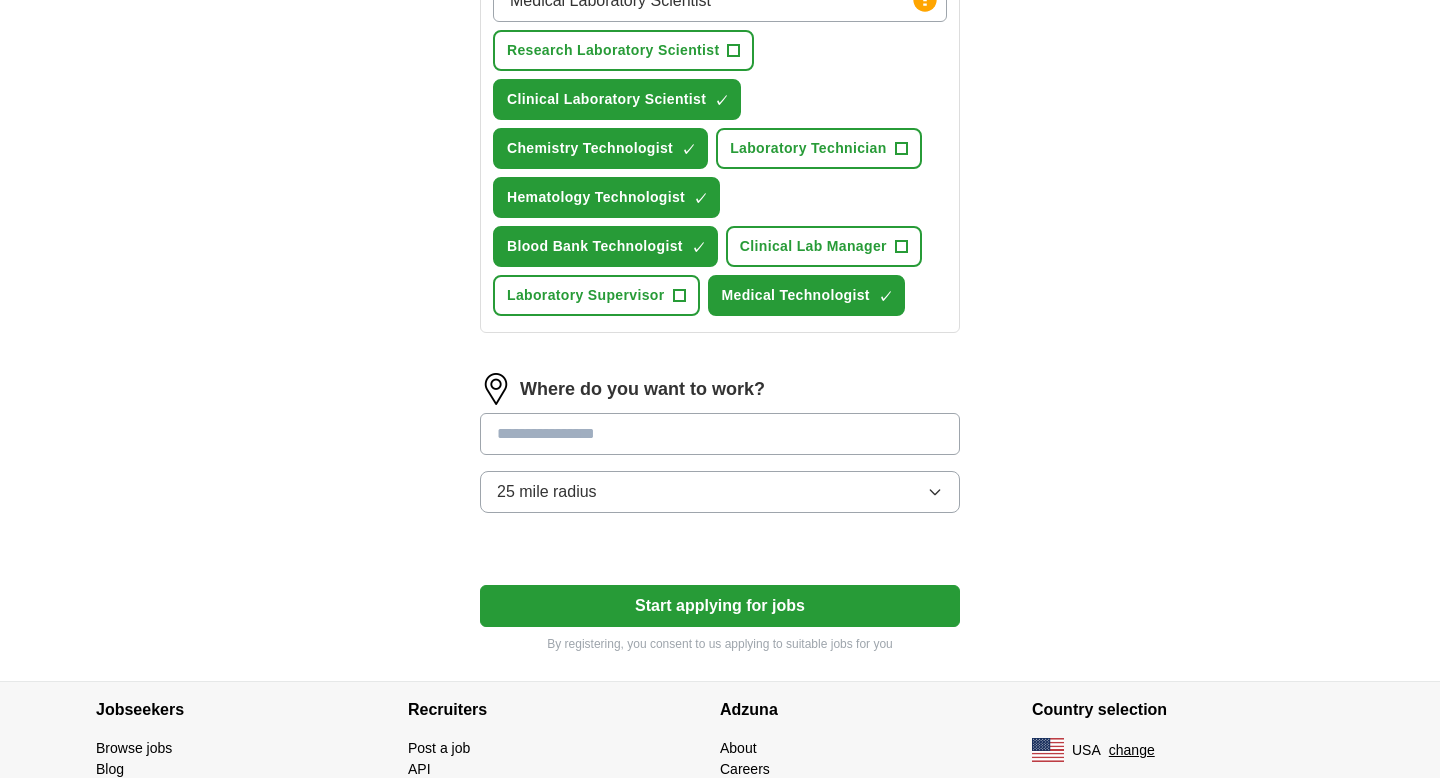 click at bounding box center (720, 434) 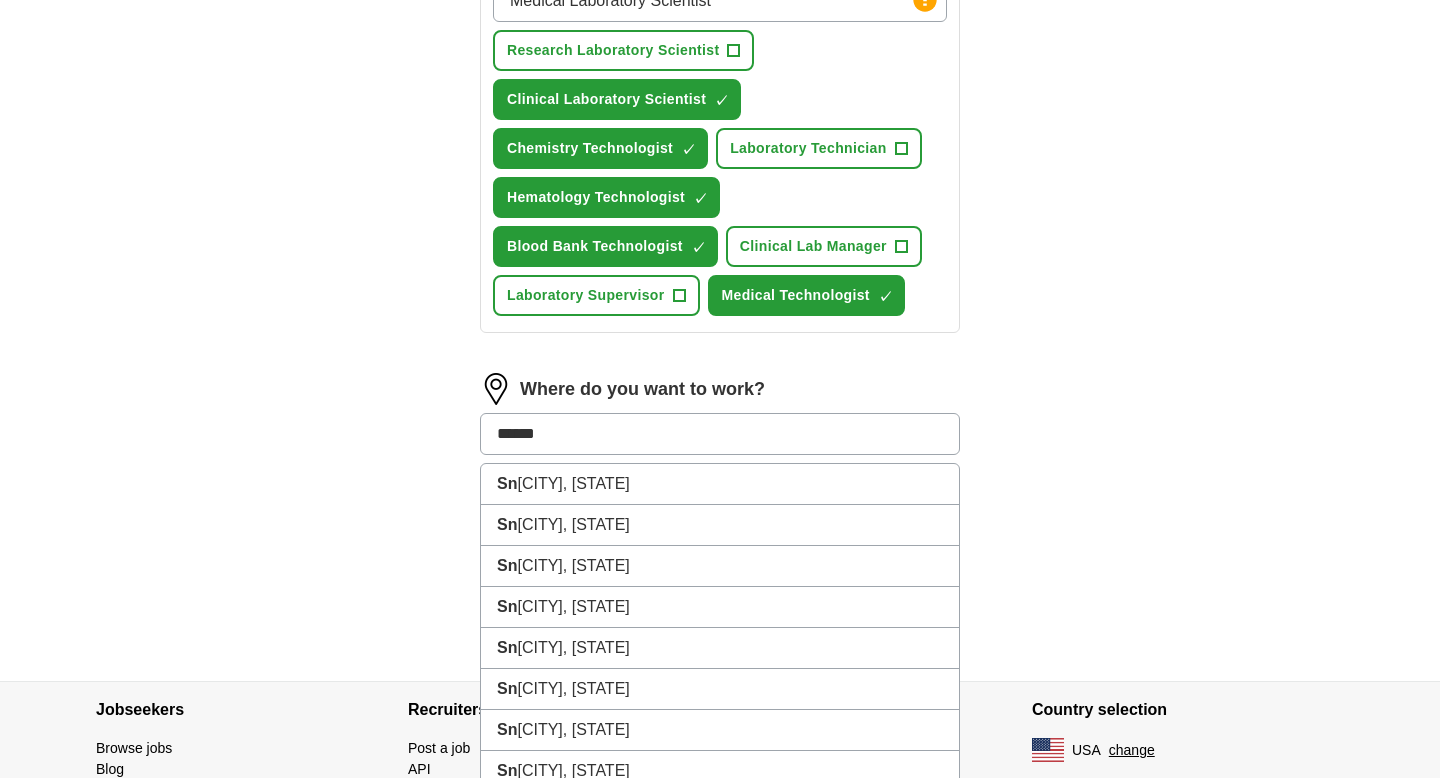 type on "*******" 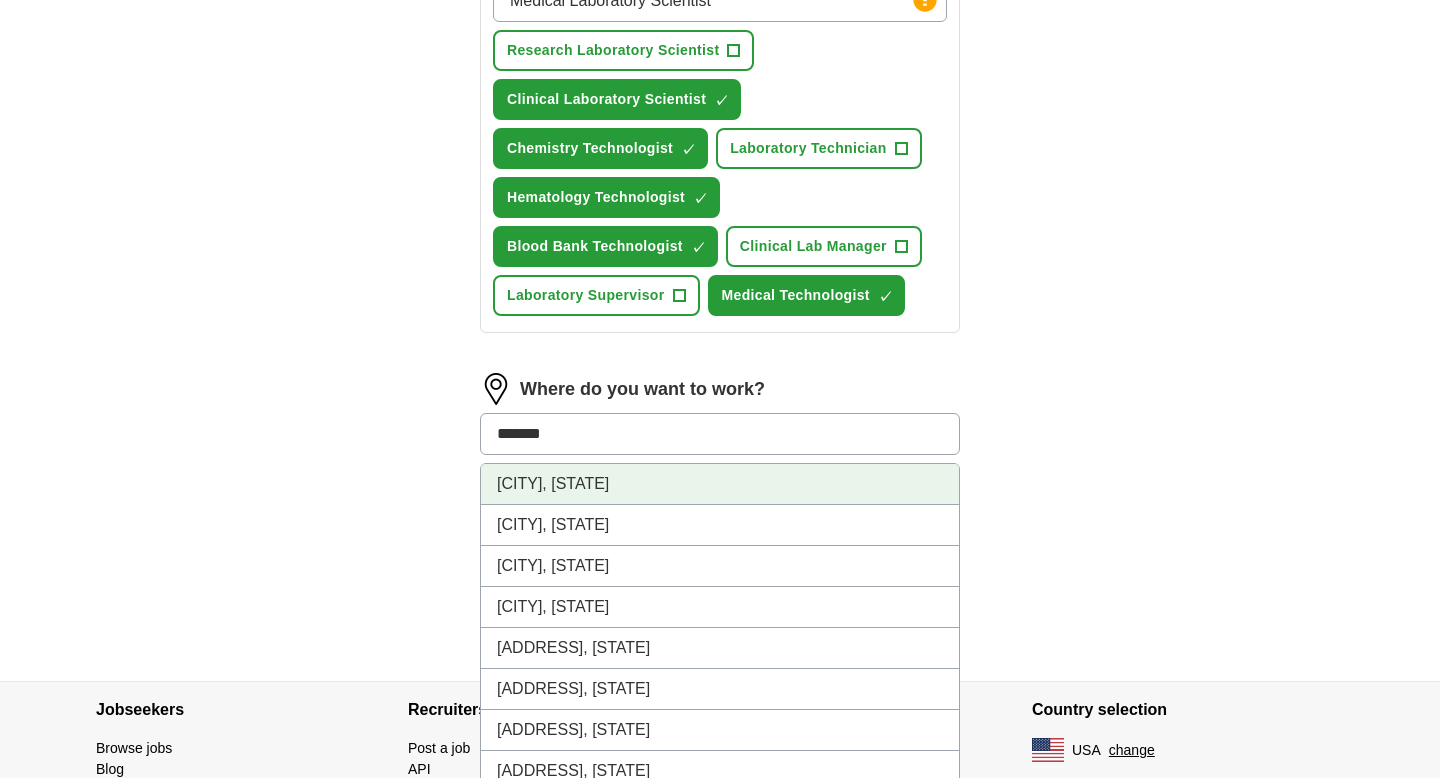 click on "[CITY], [STATE]" at bounding box center (720, 484) 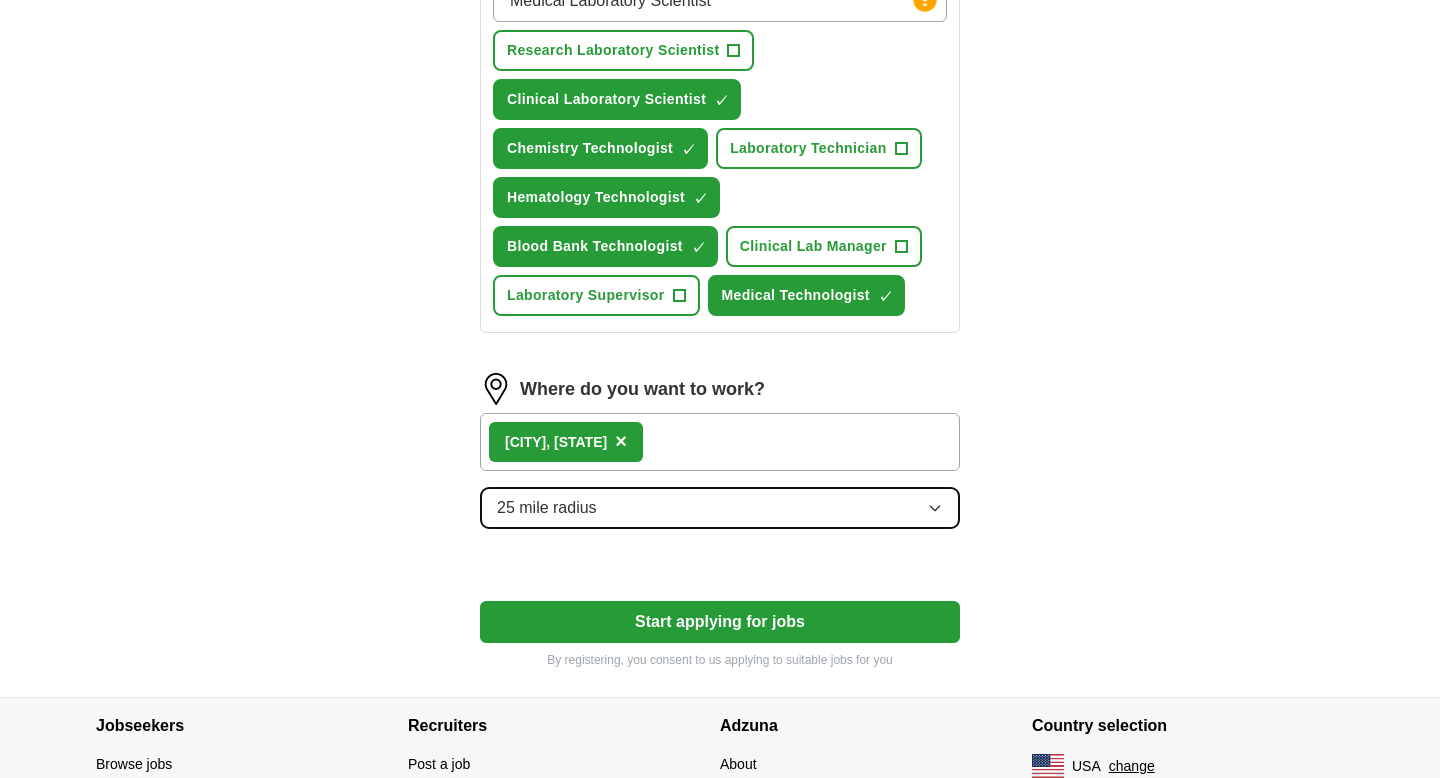 click 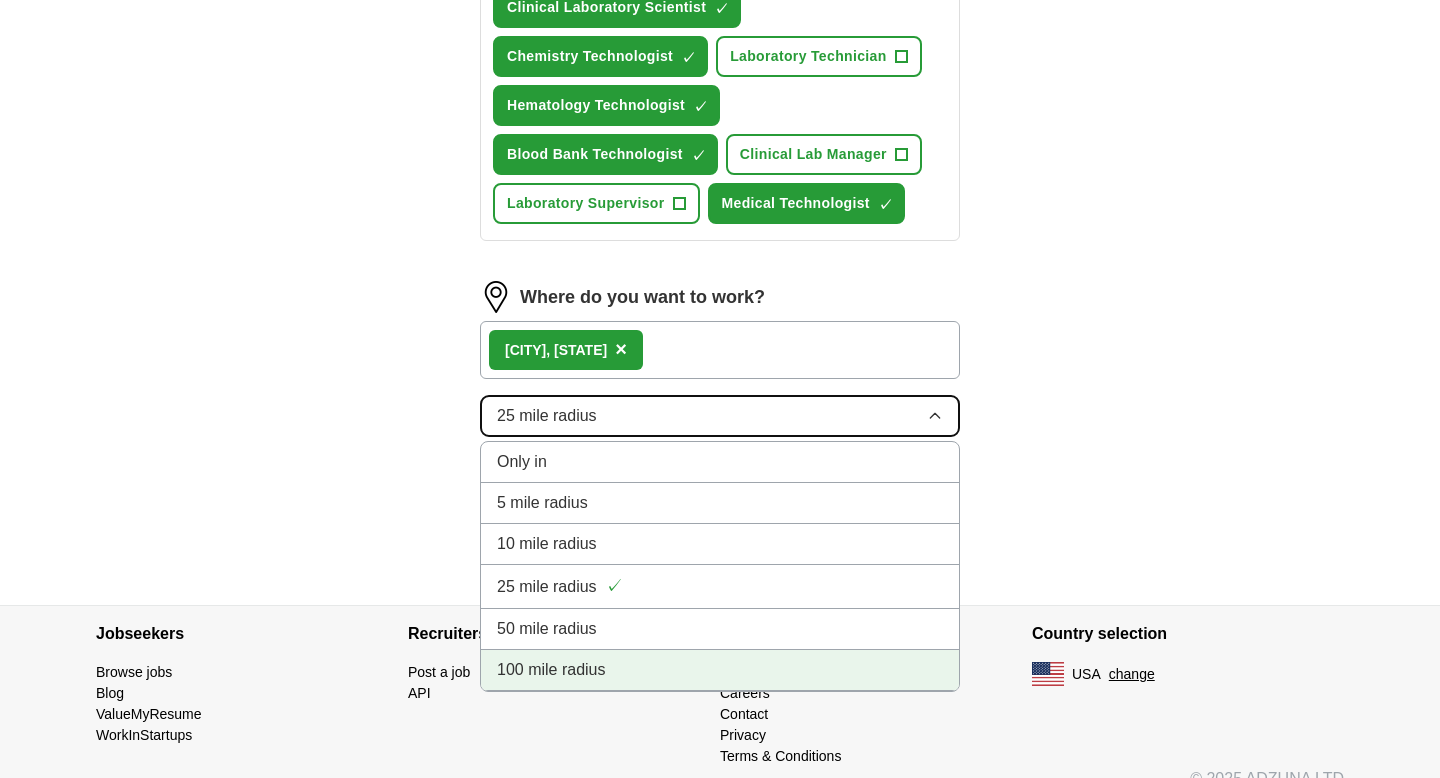 scroll, scrollTop: 894, scrollLeft: 0, axis: vertical 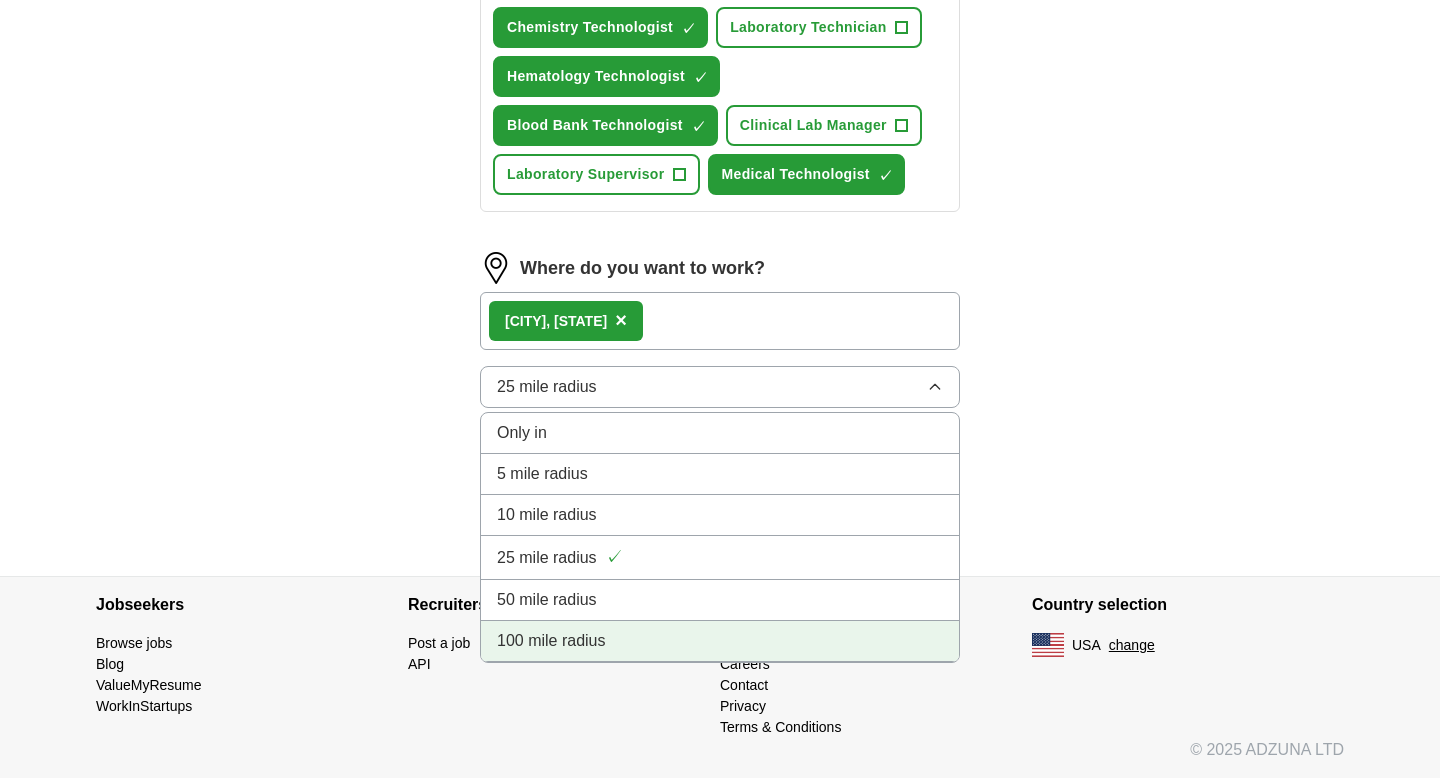 click on "100 mile radius" at bounding box center [720, 641] 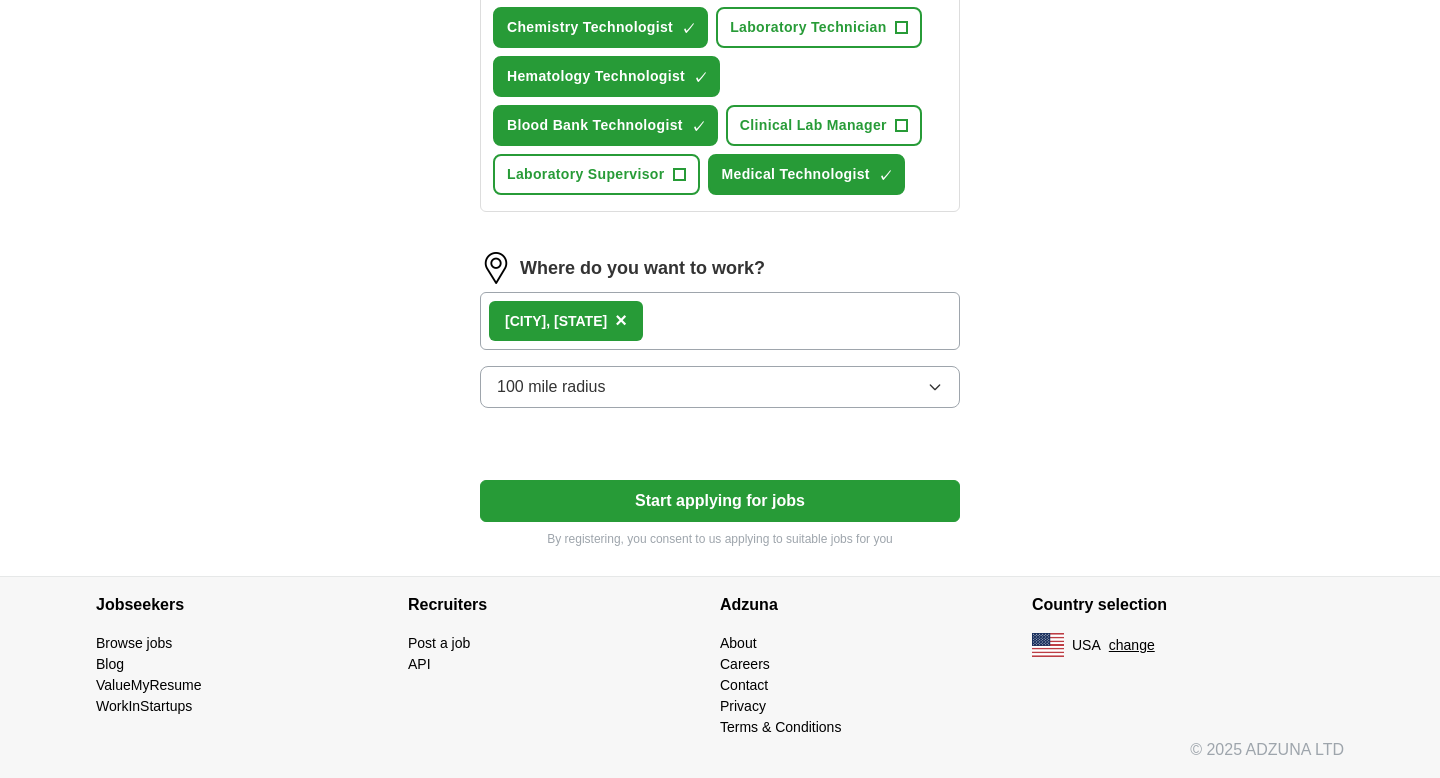 click on "[CITY], [STATE] ×" at bounding box center [720, 321] 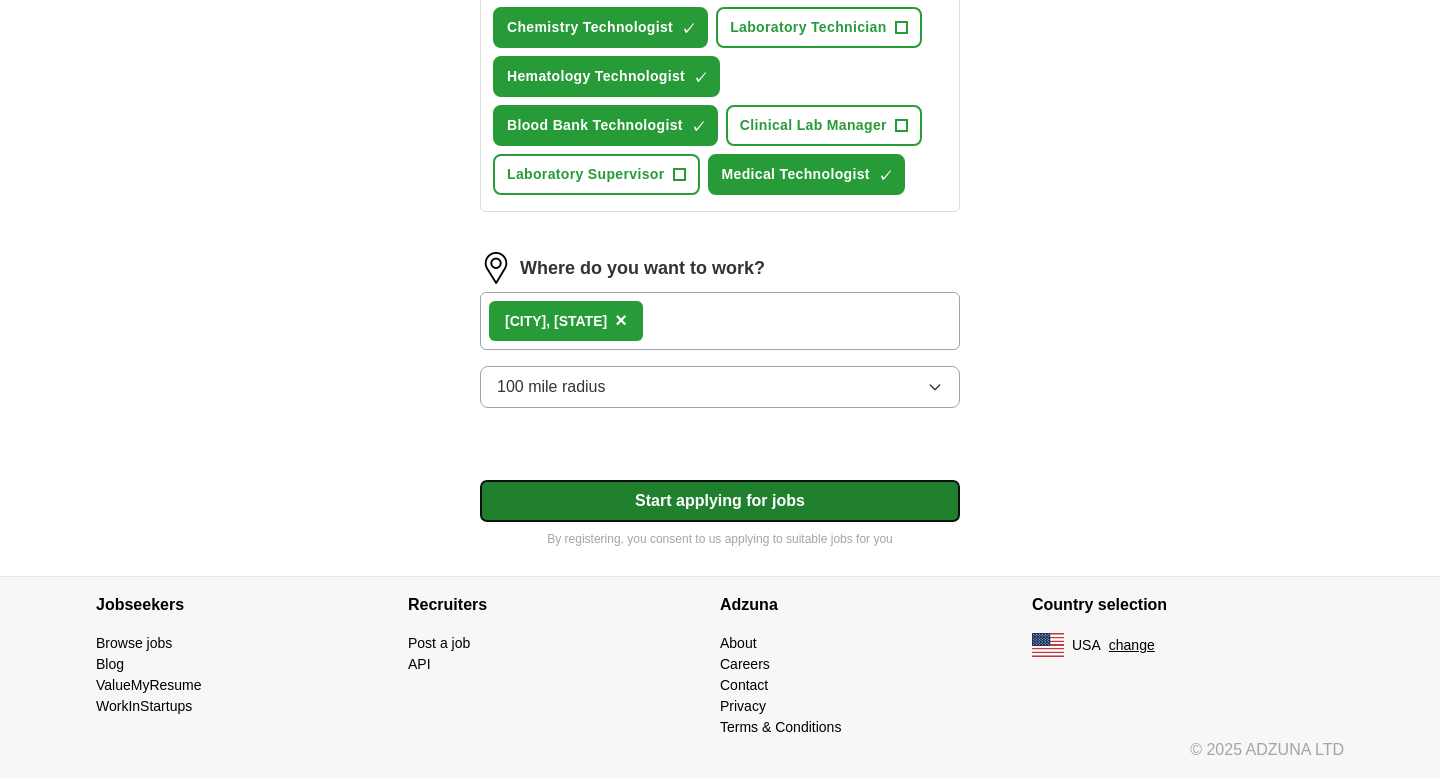 click on "Start applying for jobs" at bounding box center (720, 501) 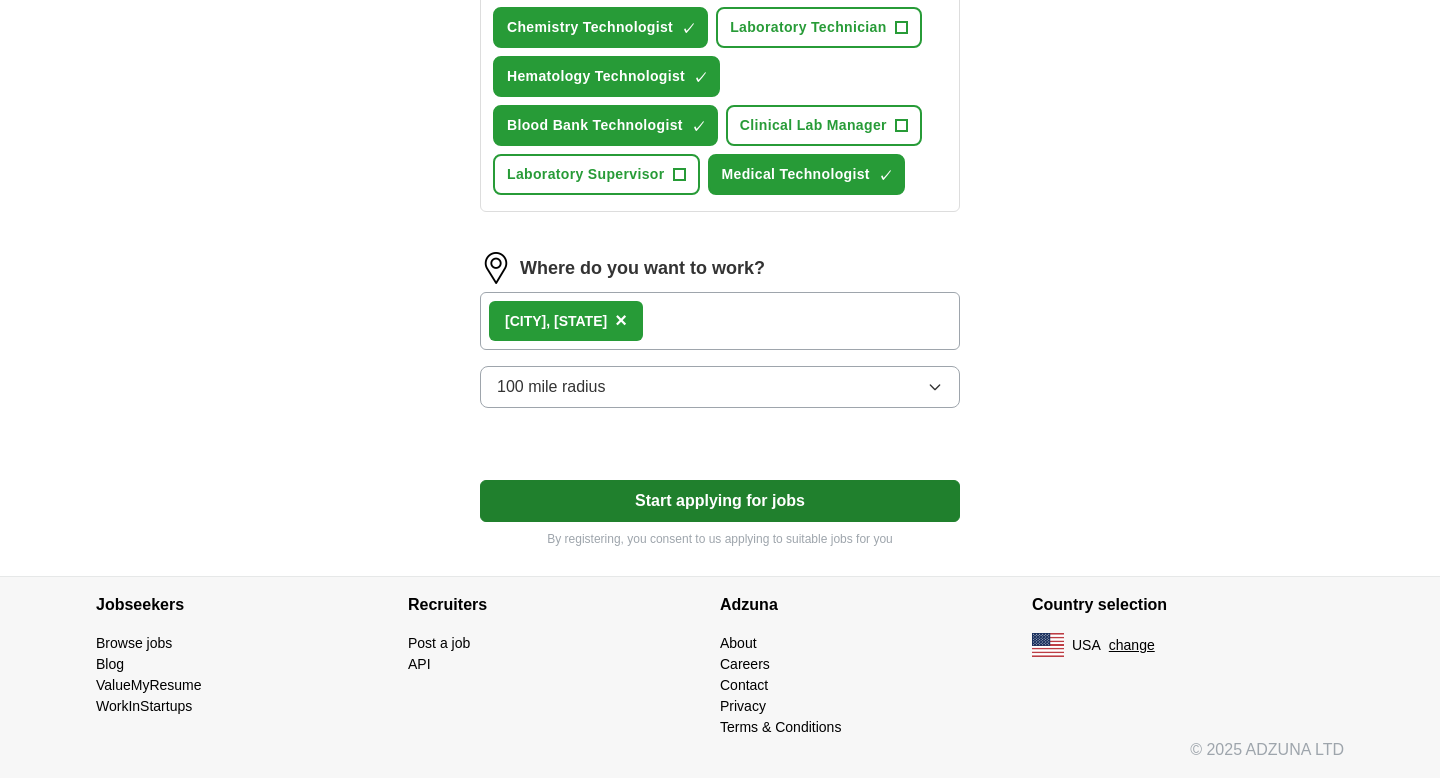 scroll, scrollTop: 1014, scrollLeft: 0, axis: vertical 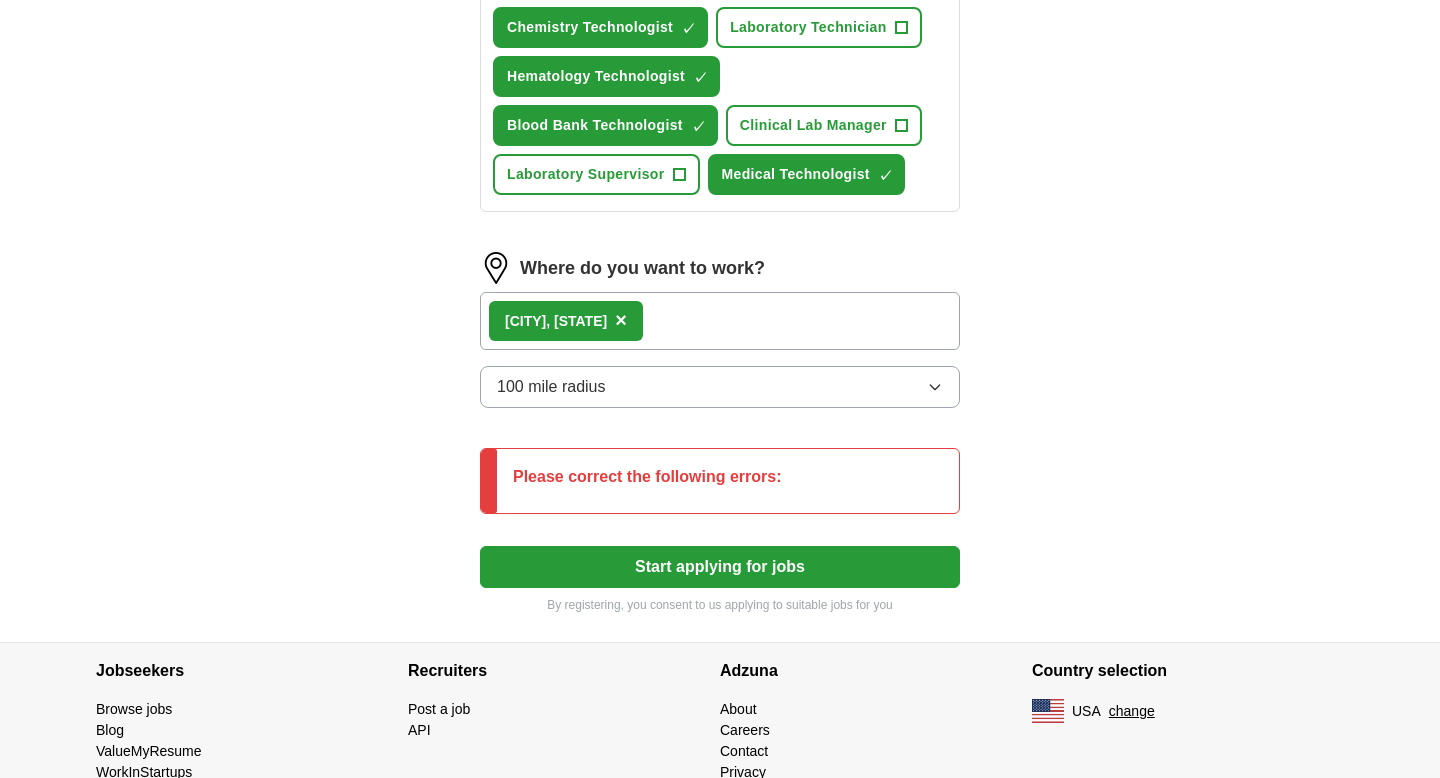 click on "Please correct the following errors:" at bounding box center (647, 481) 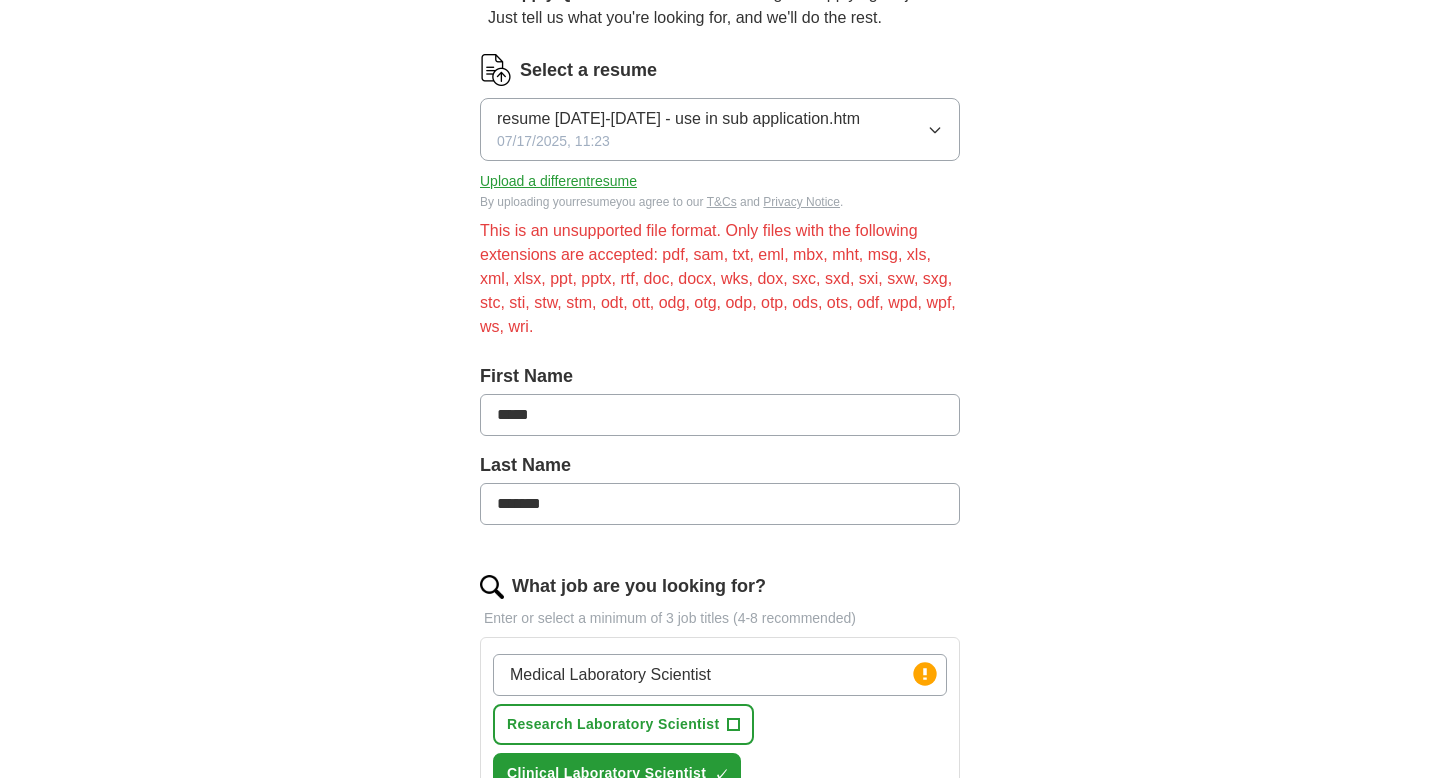 scroll, scrollTop: 216, scrollLeft: 0, axis: vertical 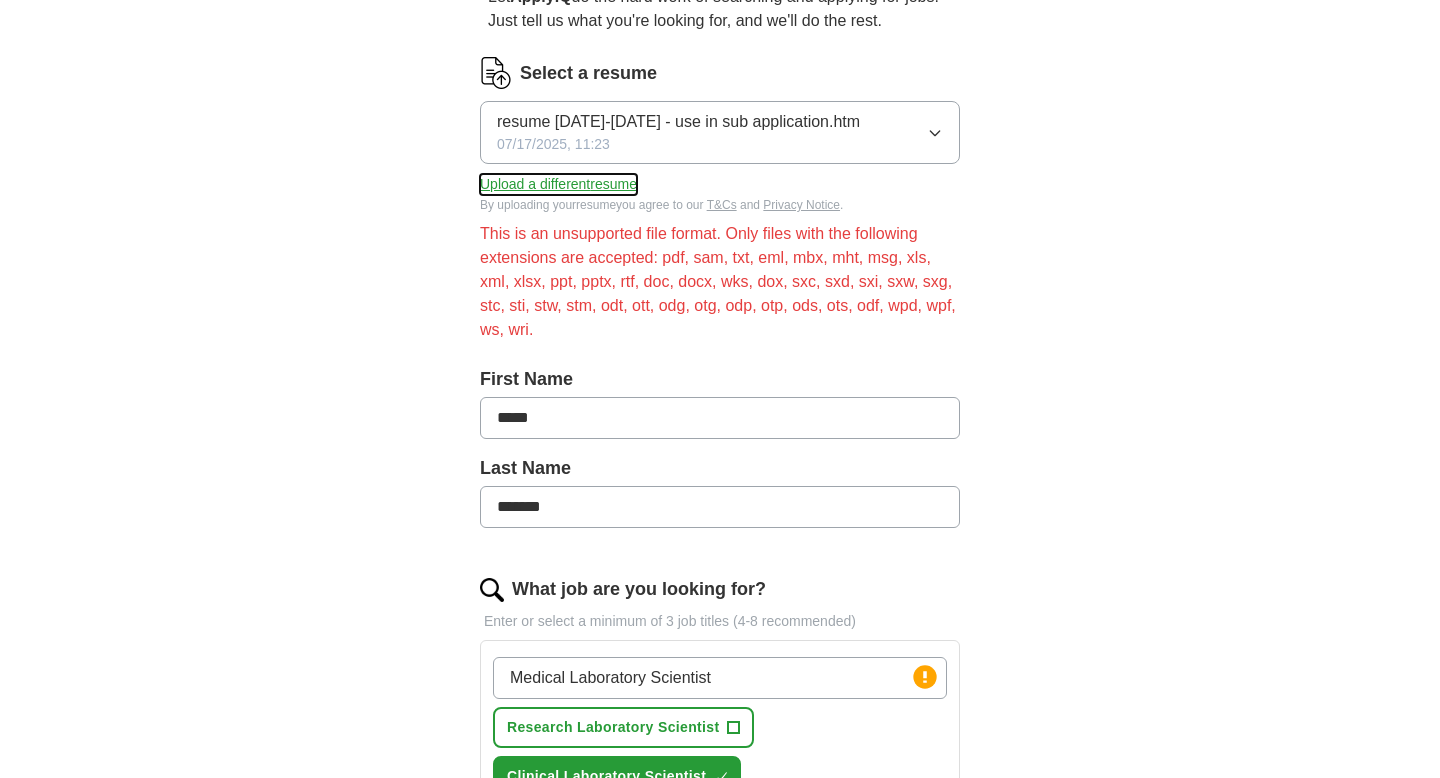 click on "Upload a different  resume" at bounding box center [558, 184] 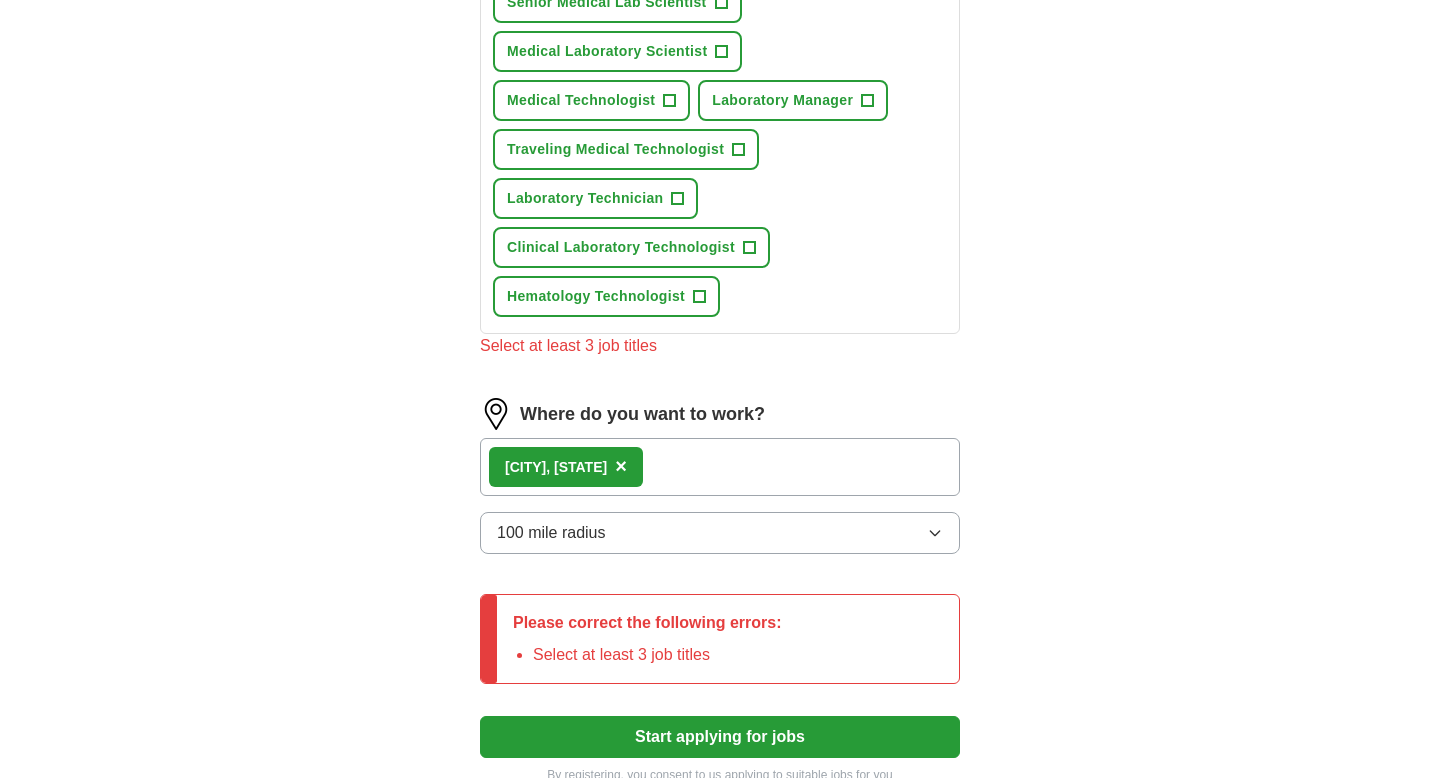 scroll, scrollTop: 879, scrollLeft: 0, axis: vertical 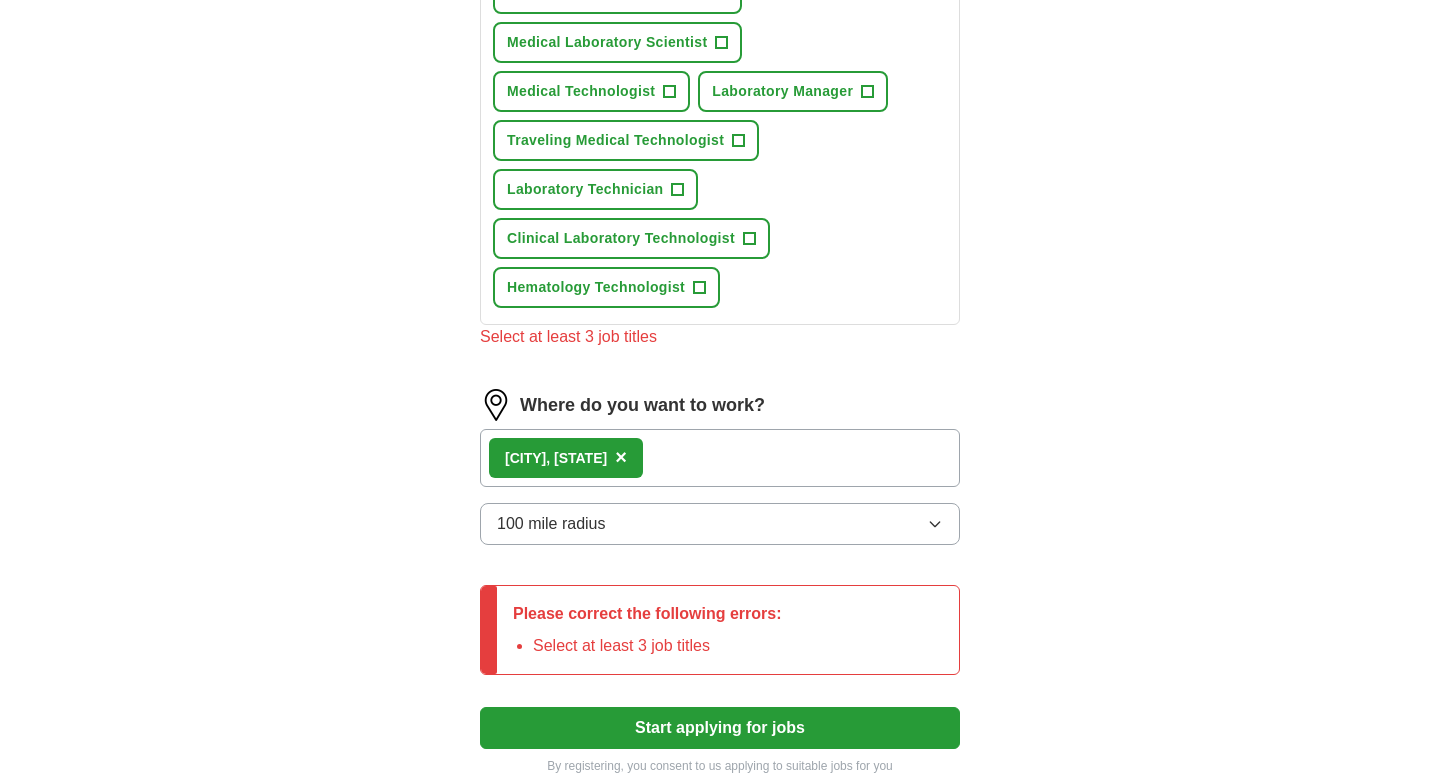 click on "Select at least 3 job titles" at bounding box center (657, 646) 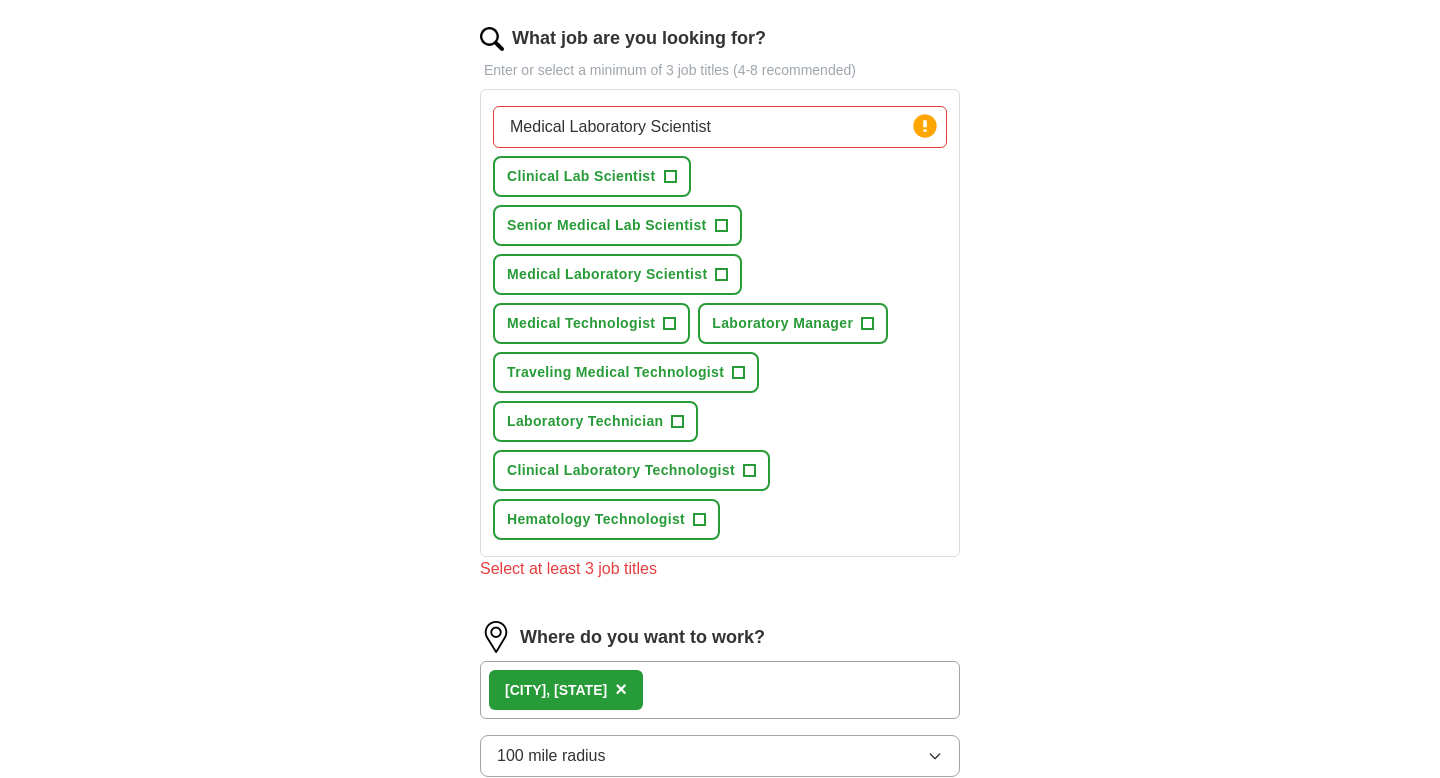 scroll, scrollTop: 640, scrollLeft: 0, axis: vertical 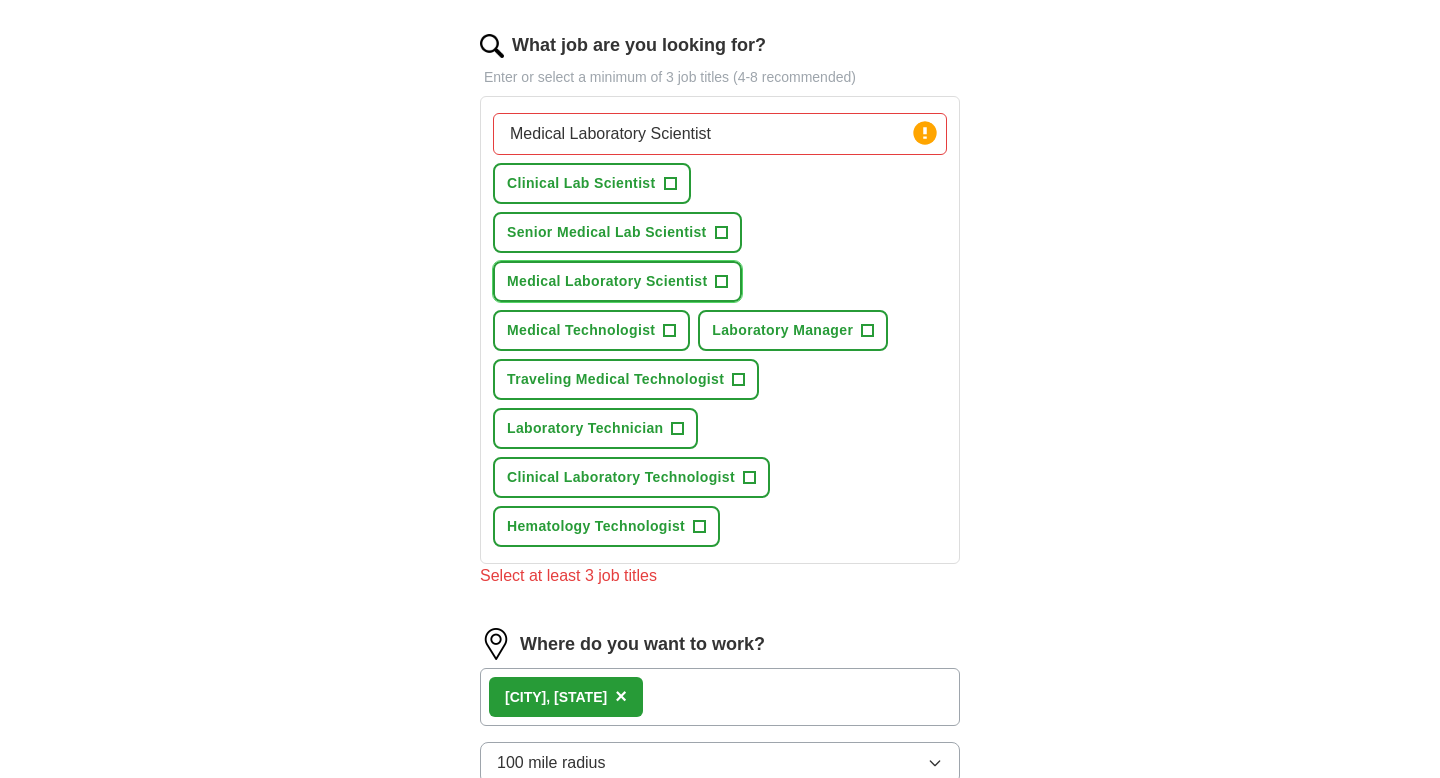 click on "+" at bounding box center [722, 282] 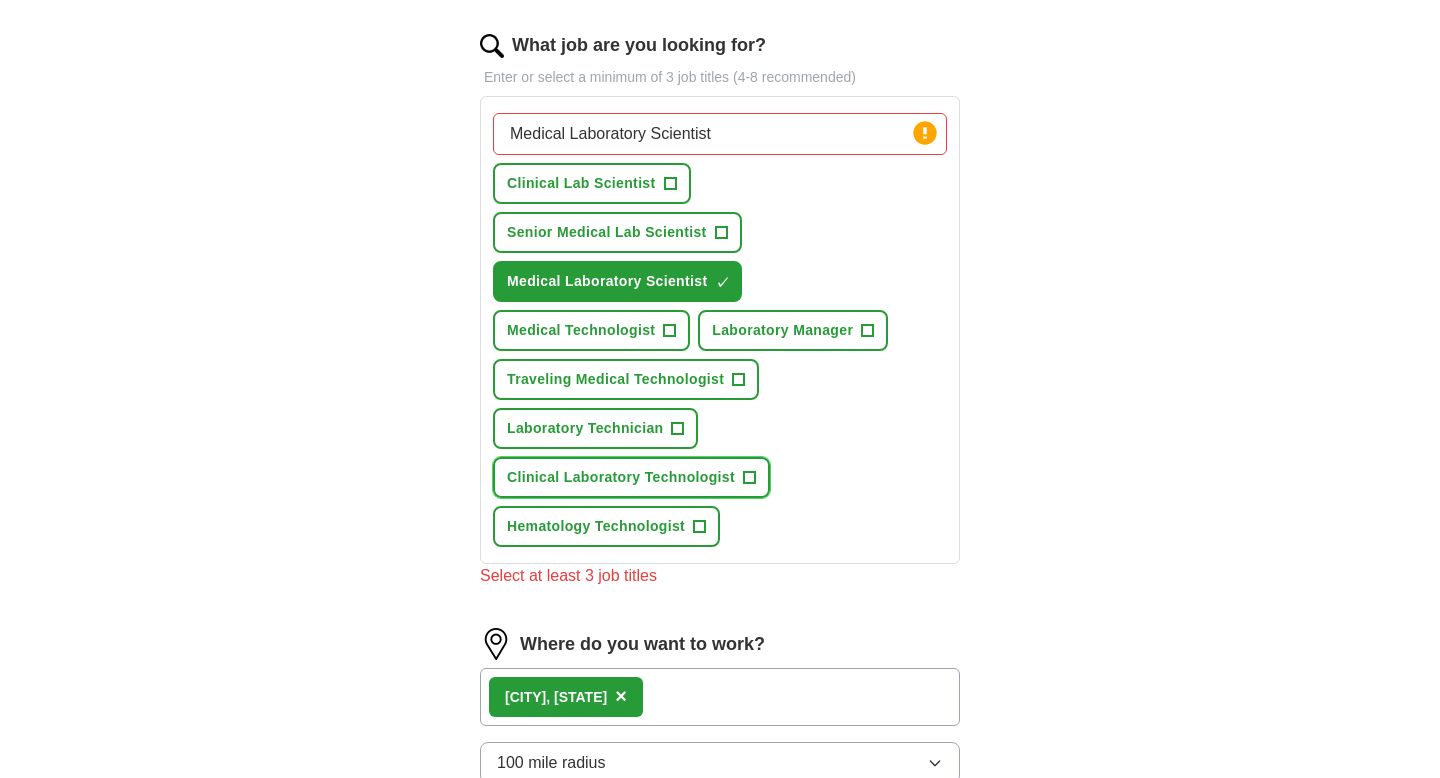 click on "Clinical Laboratory Technologist +" at bounding box center (631, 477) 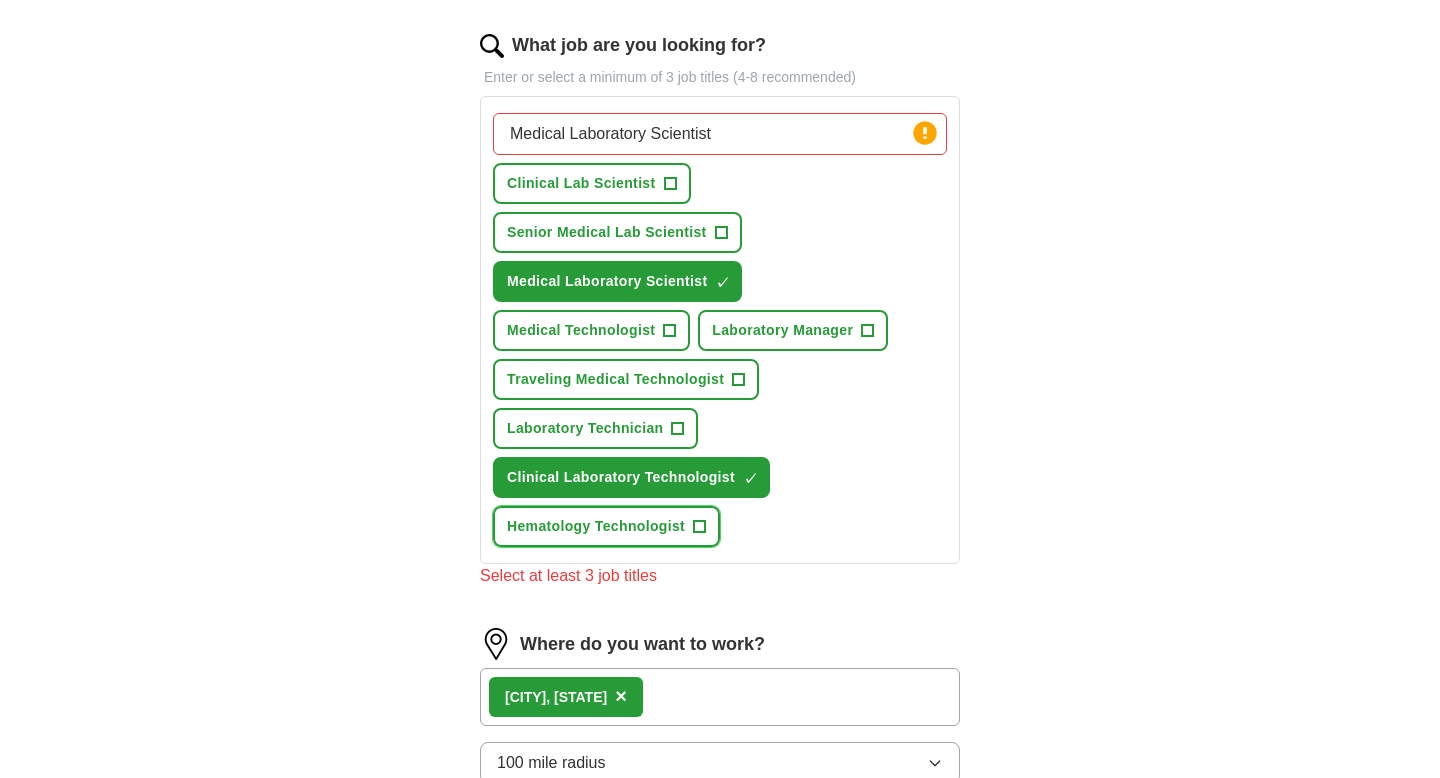 click on "+" at bounding box center (700, 527) 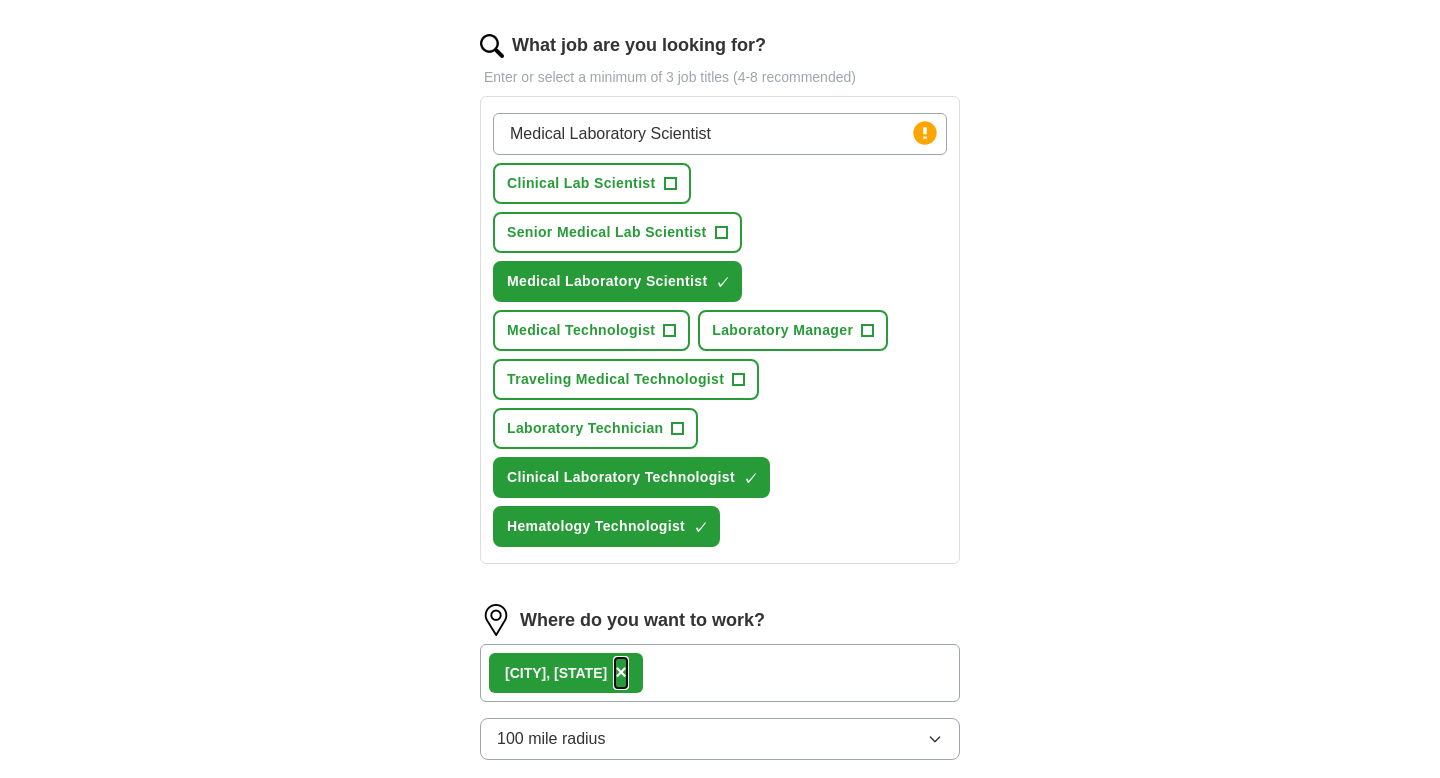 click on "×" at bounding box center (621, 672) 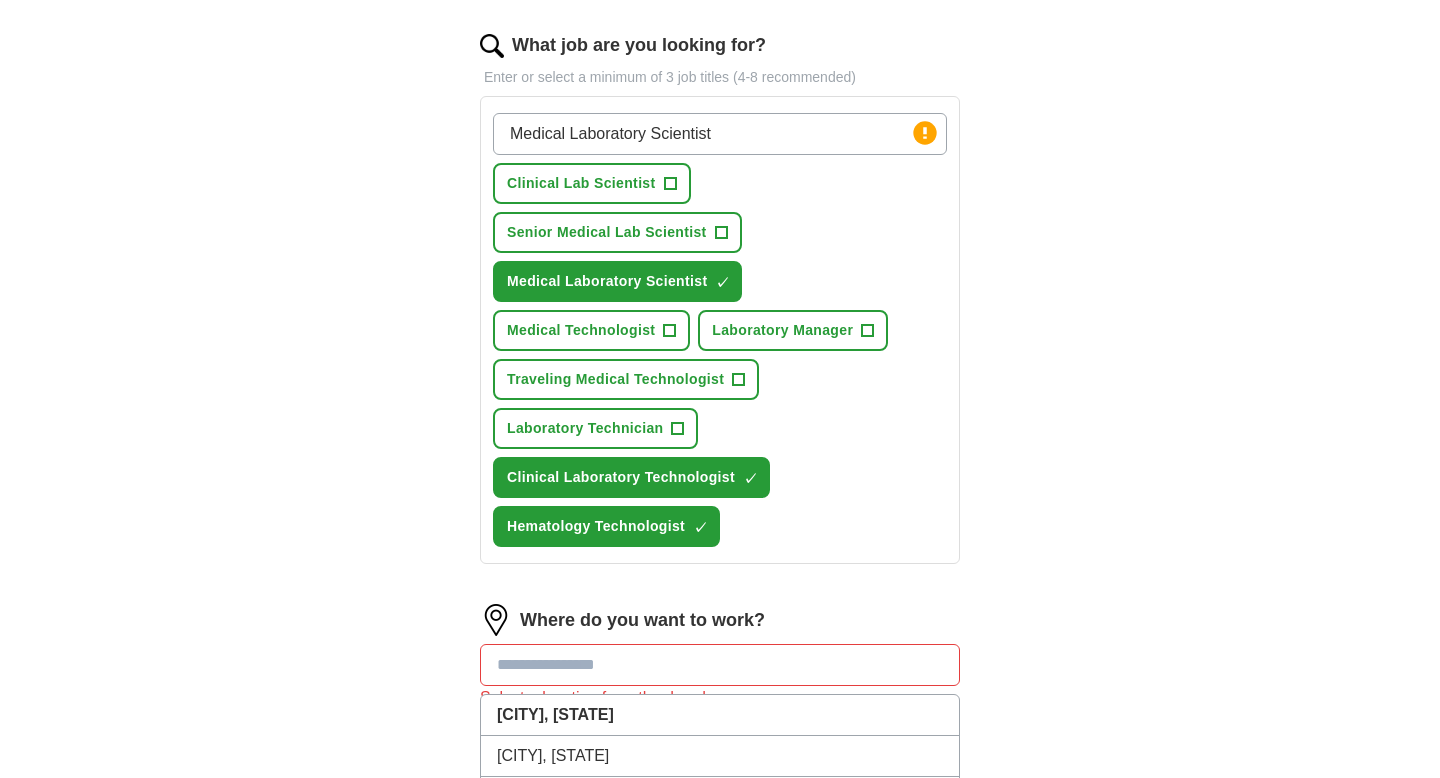 click at bounding box center (720, 665) 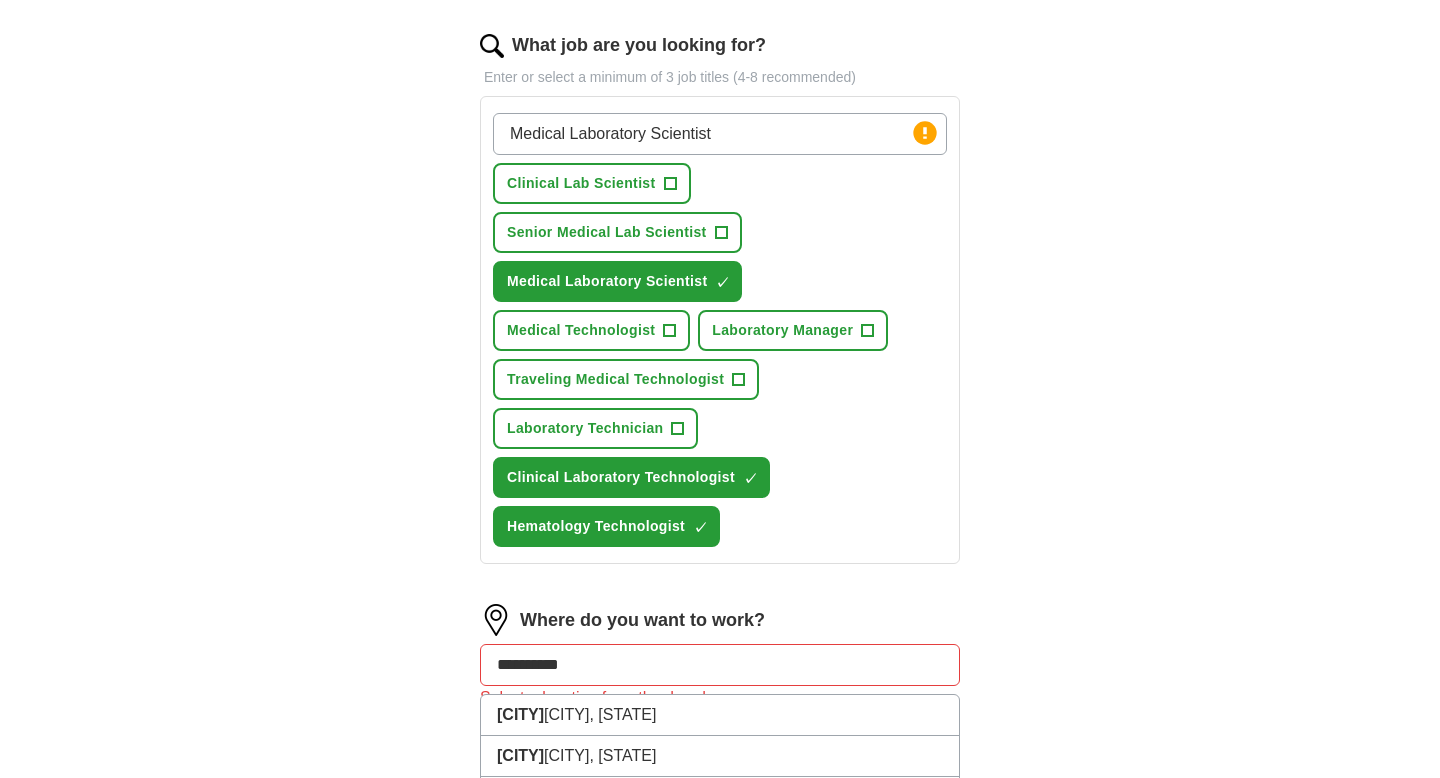 type on "**********" 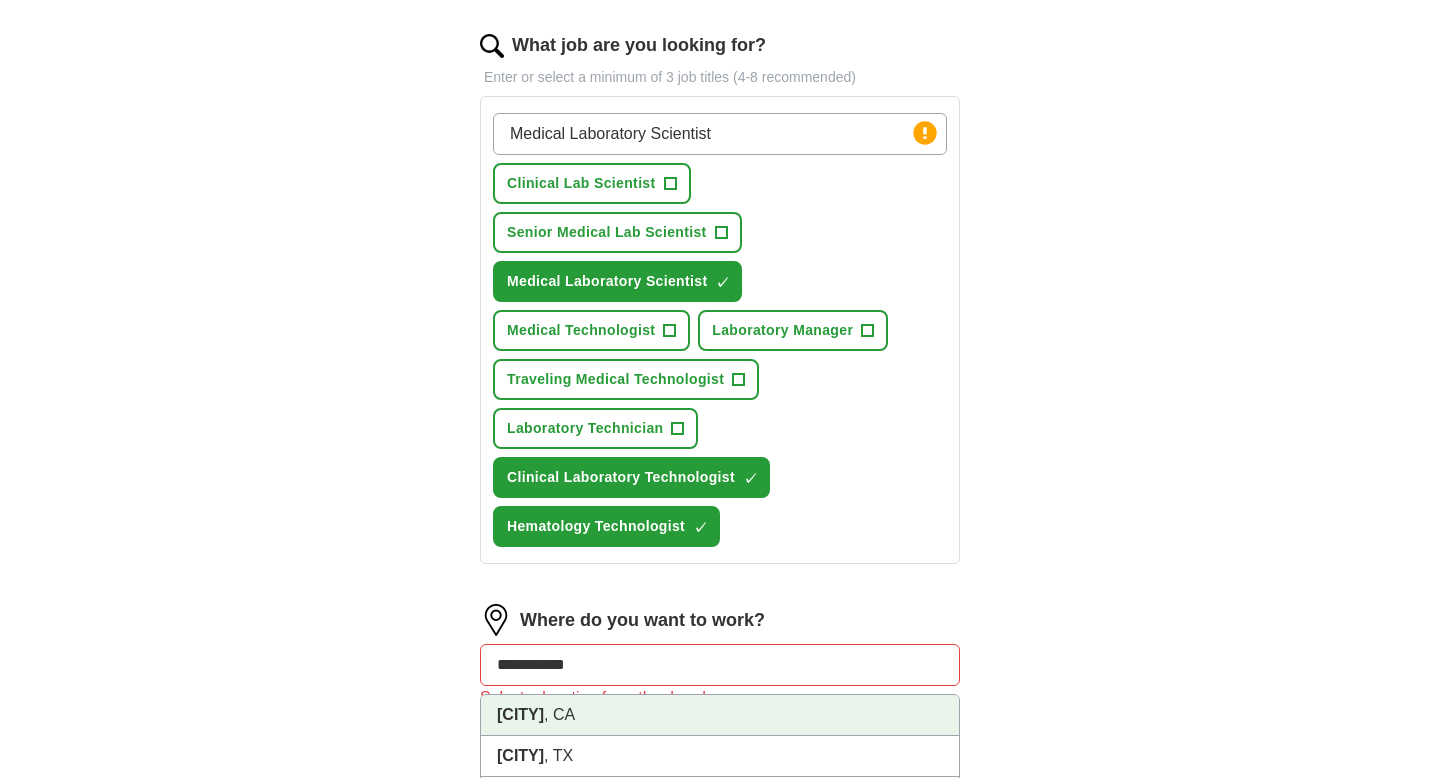 click on "[CITY] , [STATE]" at bounding box center [720, 715] 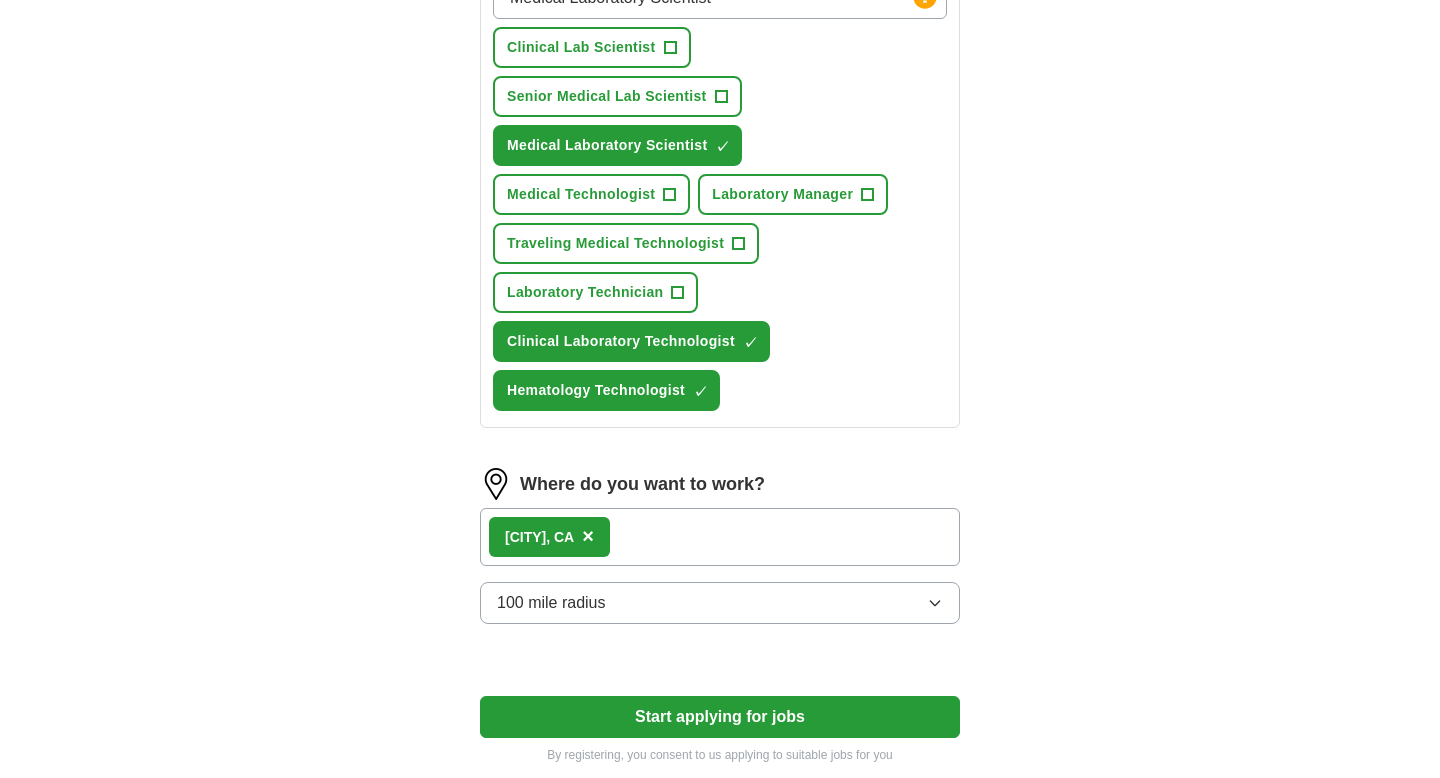 scroll, scrollTop: 788, scrollLeft: 0, axis: vertical 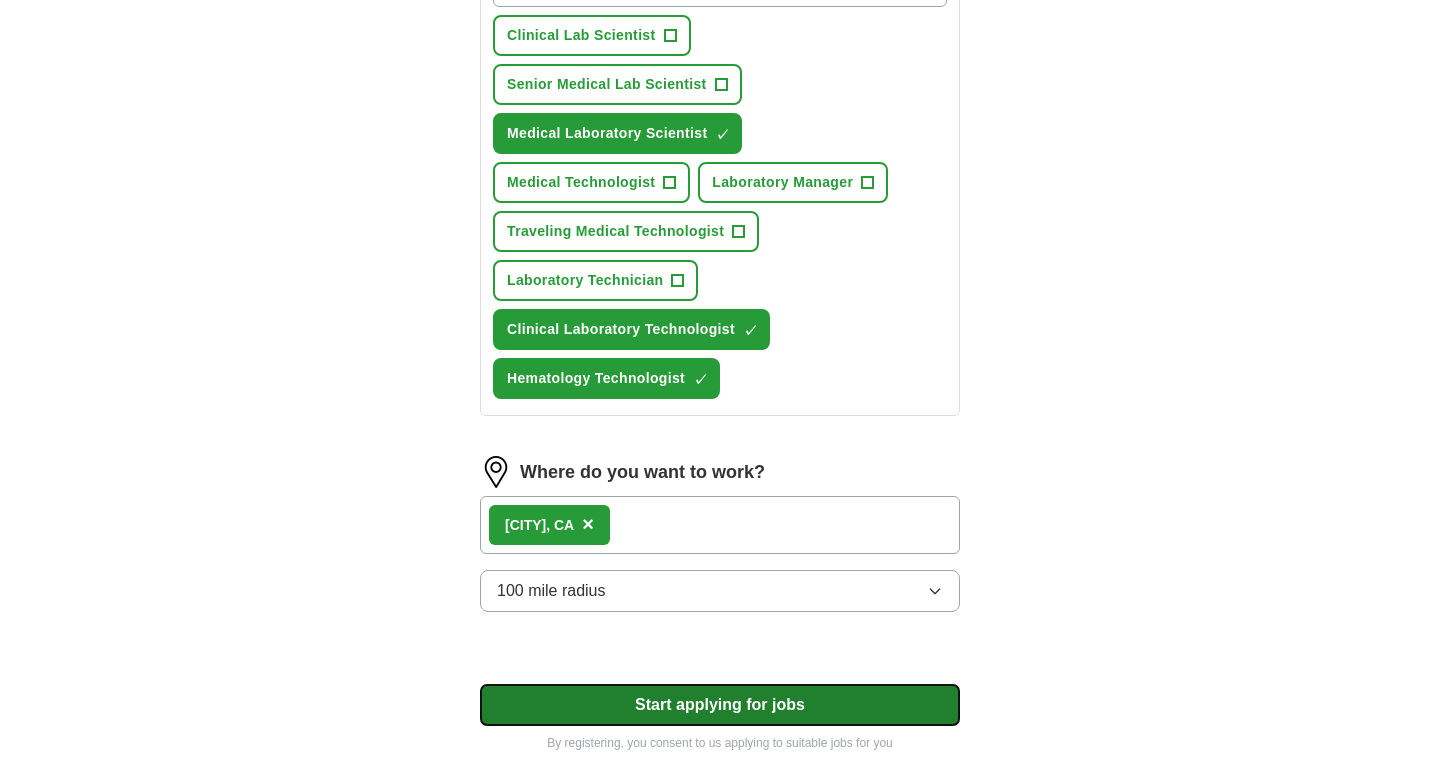 click on "Start applying for jobs" at bounding box center [720, 705] 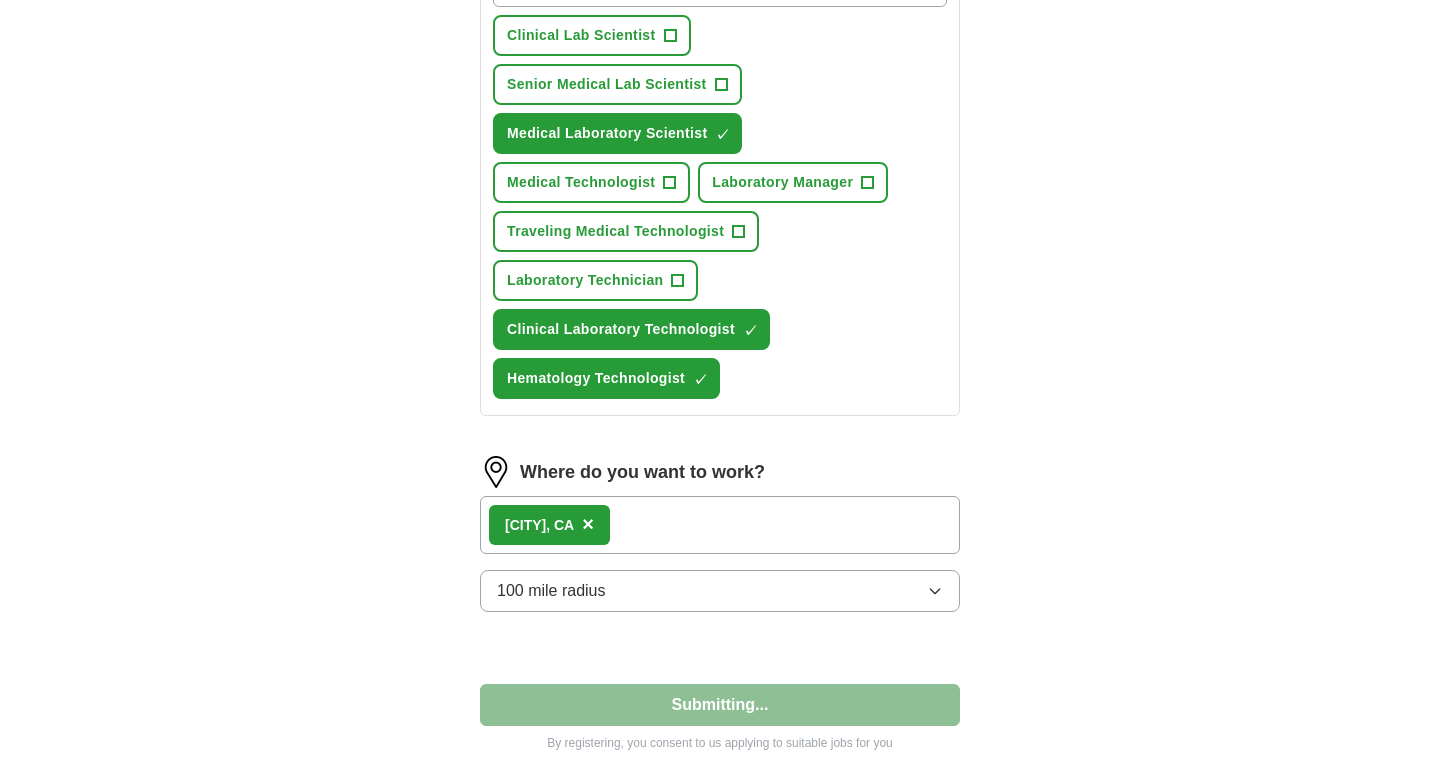 select on "**" 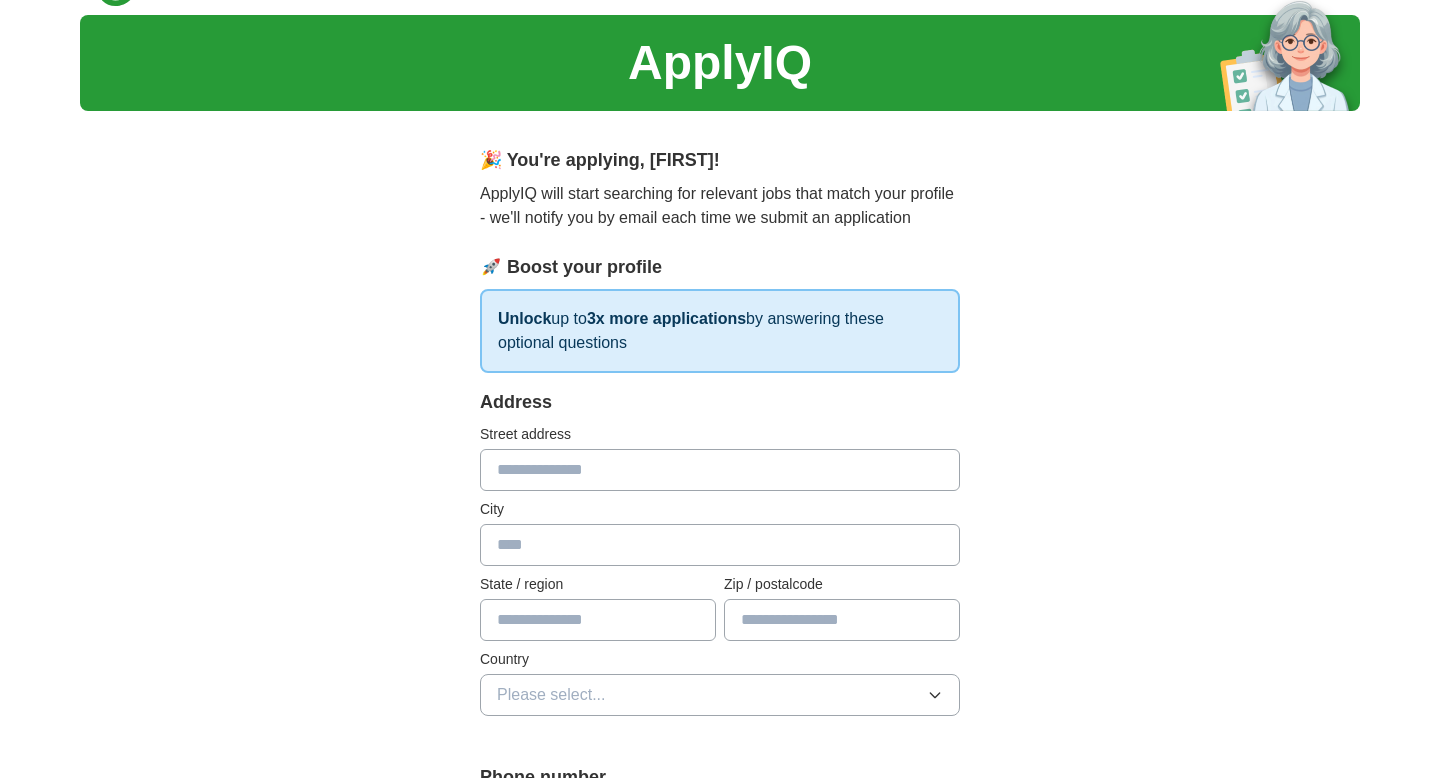 scroll, scrollTop: 0, scrollLeft: 0, axis: both 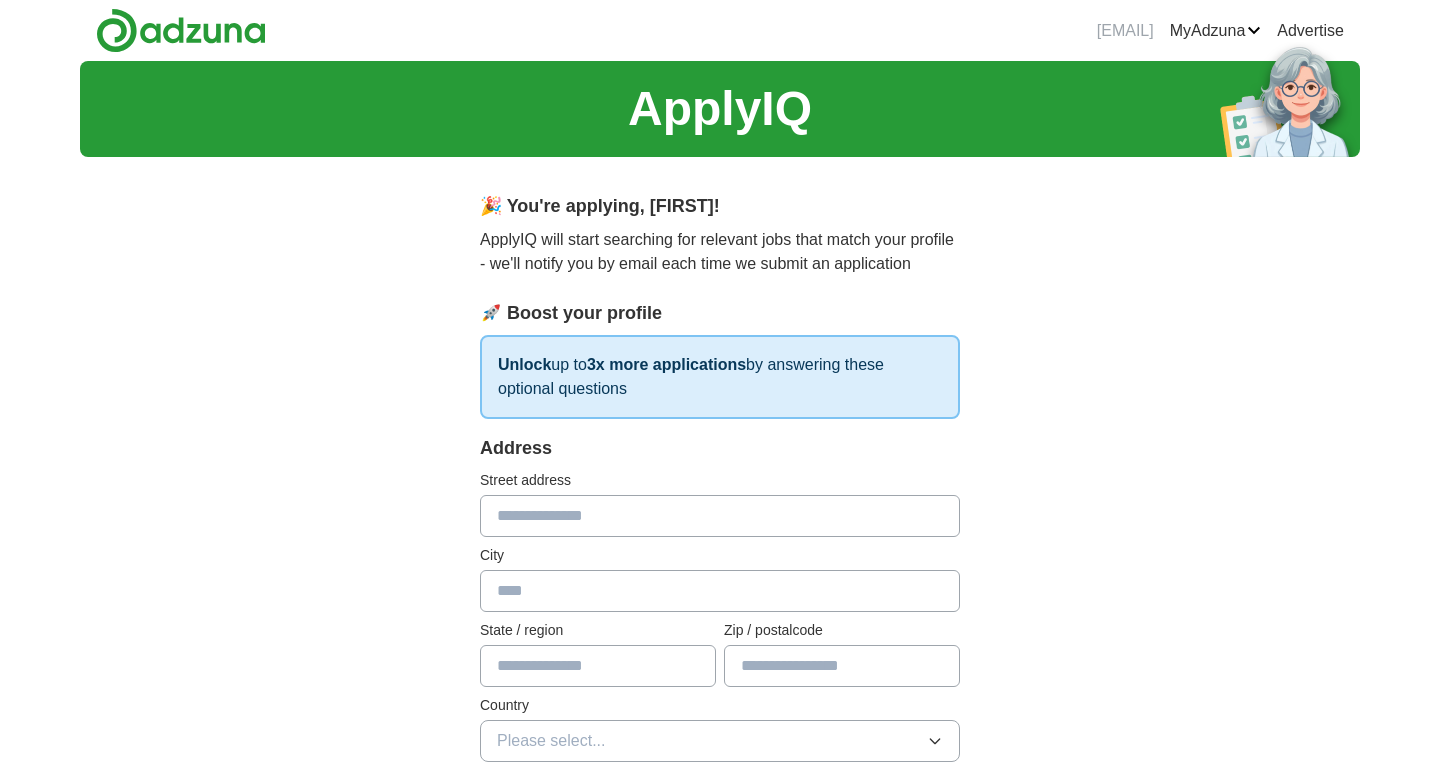 click at bounding box center [720, 516] 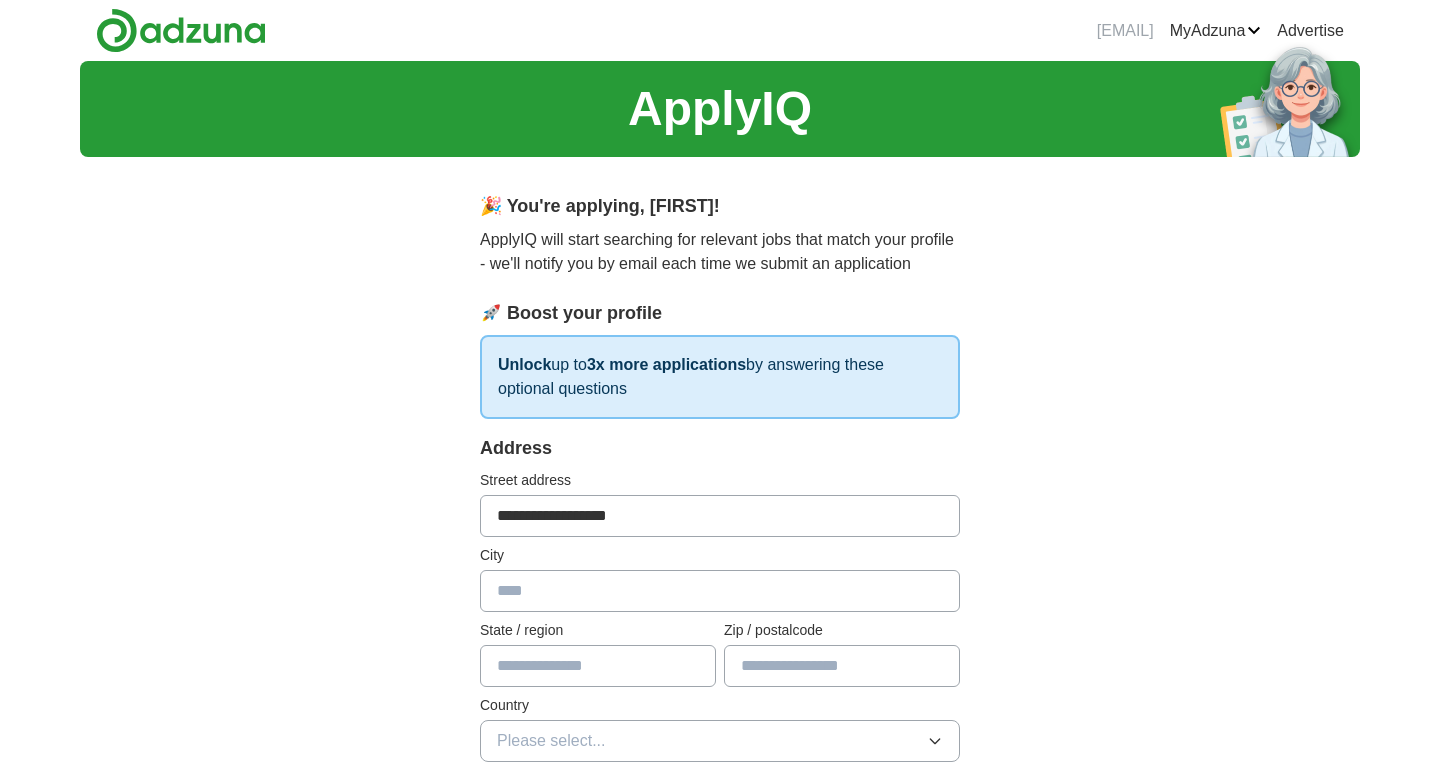 type on "********" 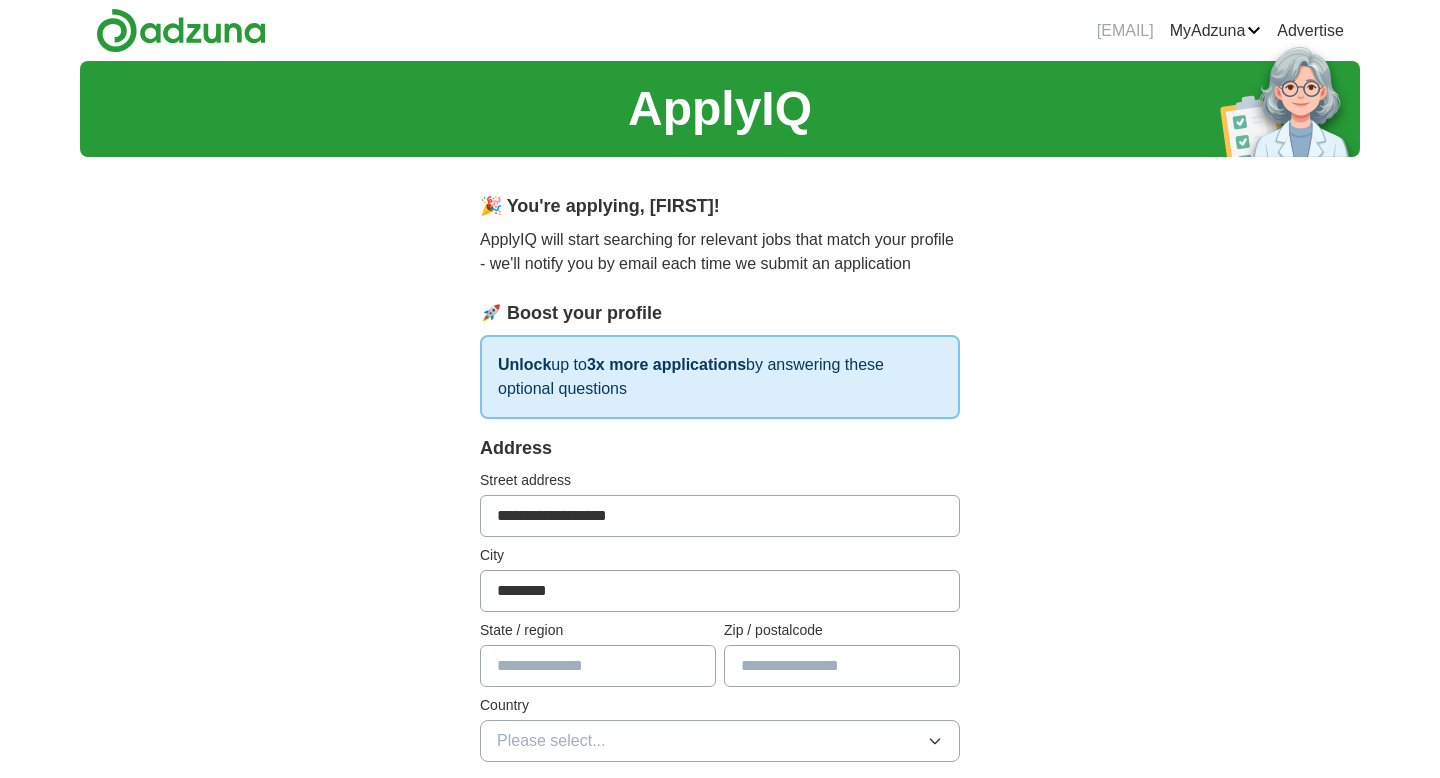 type on "**" 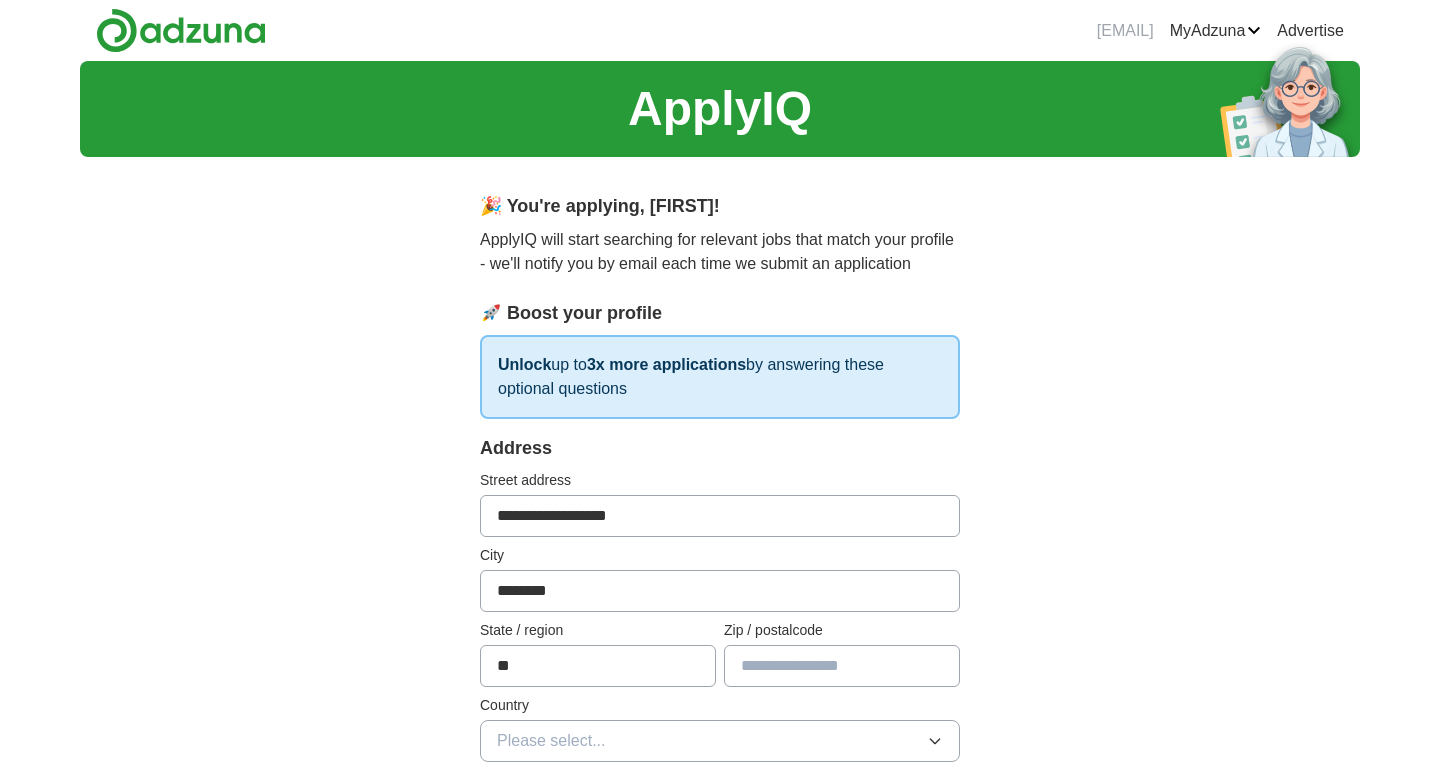 type on "*****" 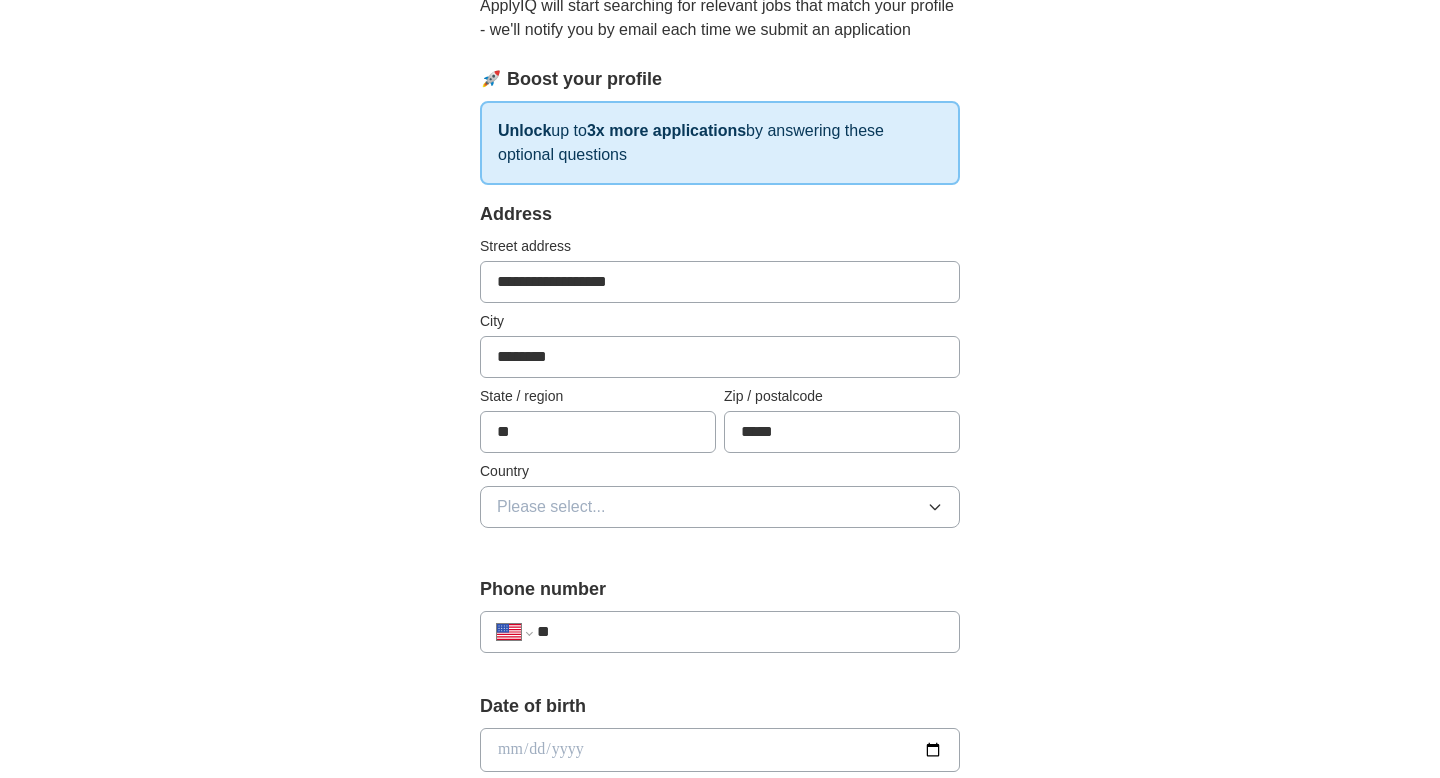 scroll, scrollTop: 238, scrollLeft: 0, axis: vertical 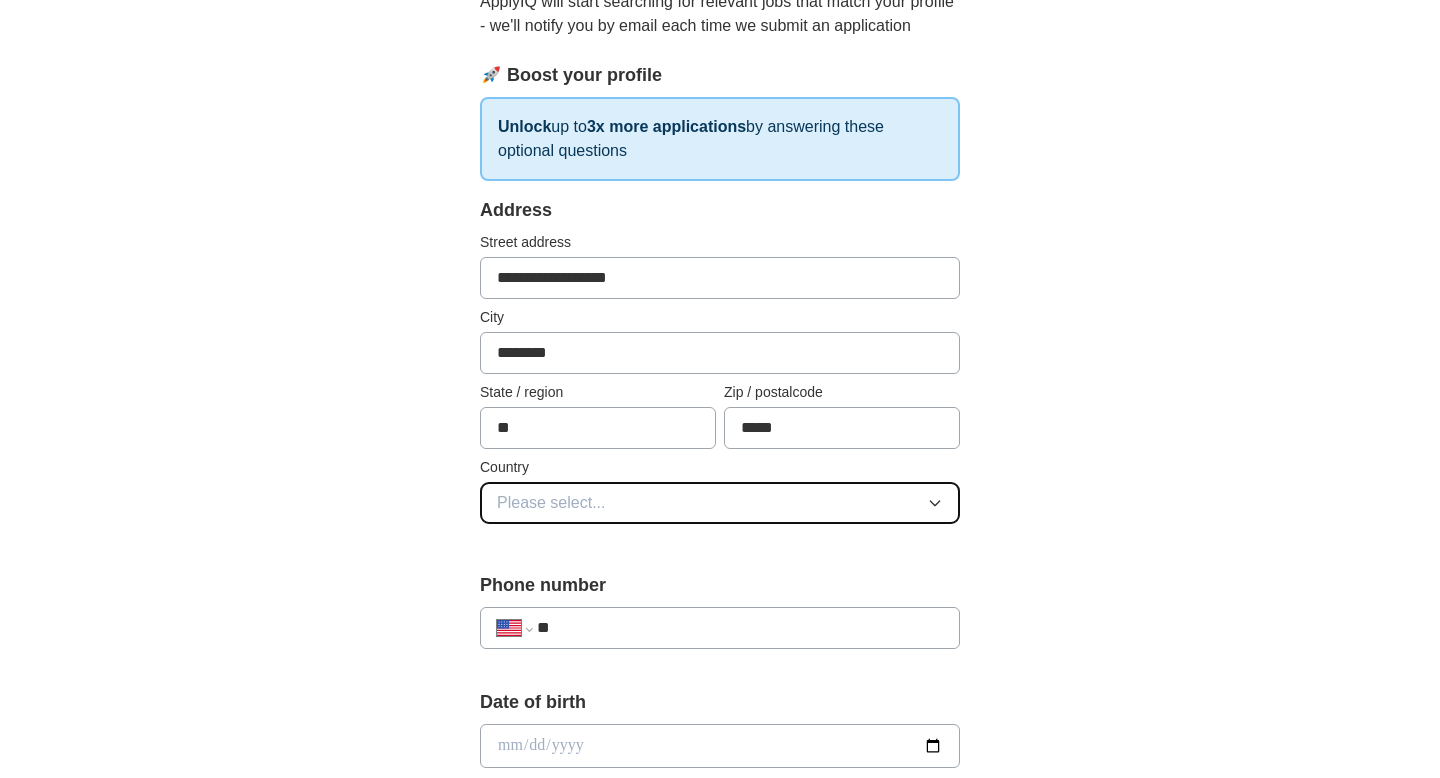 click 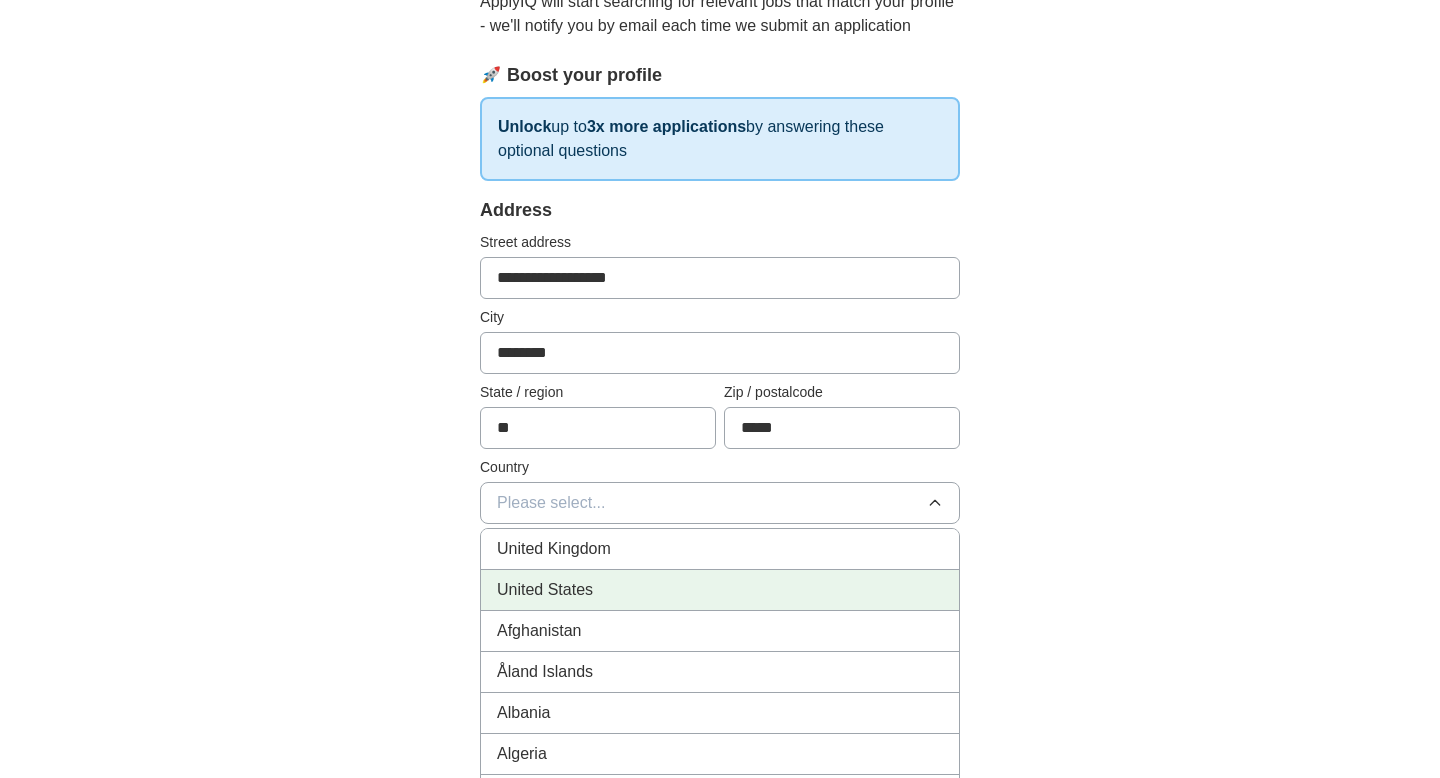 click on "United States" at bounding box center [720, 590] 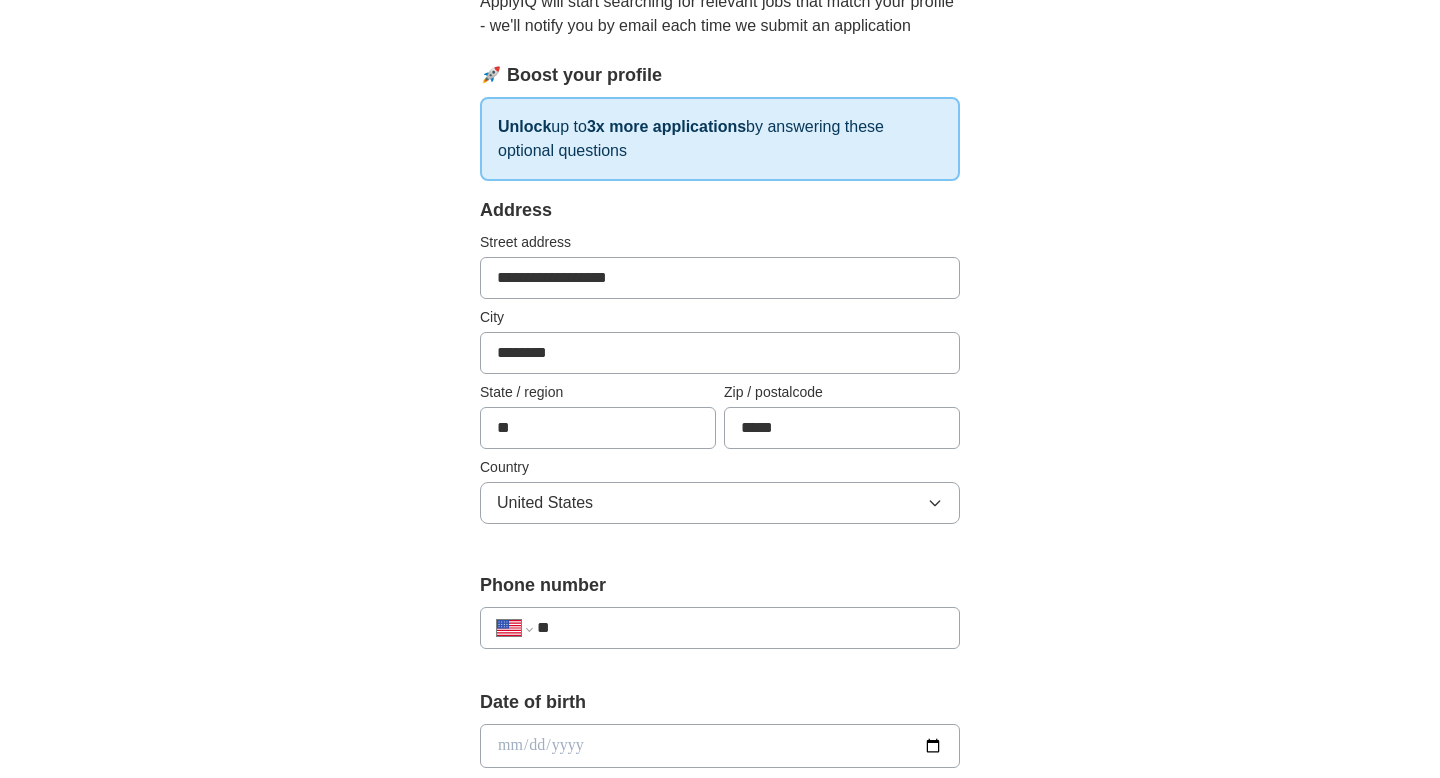 click on "**" at bounding box center [740, 628] 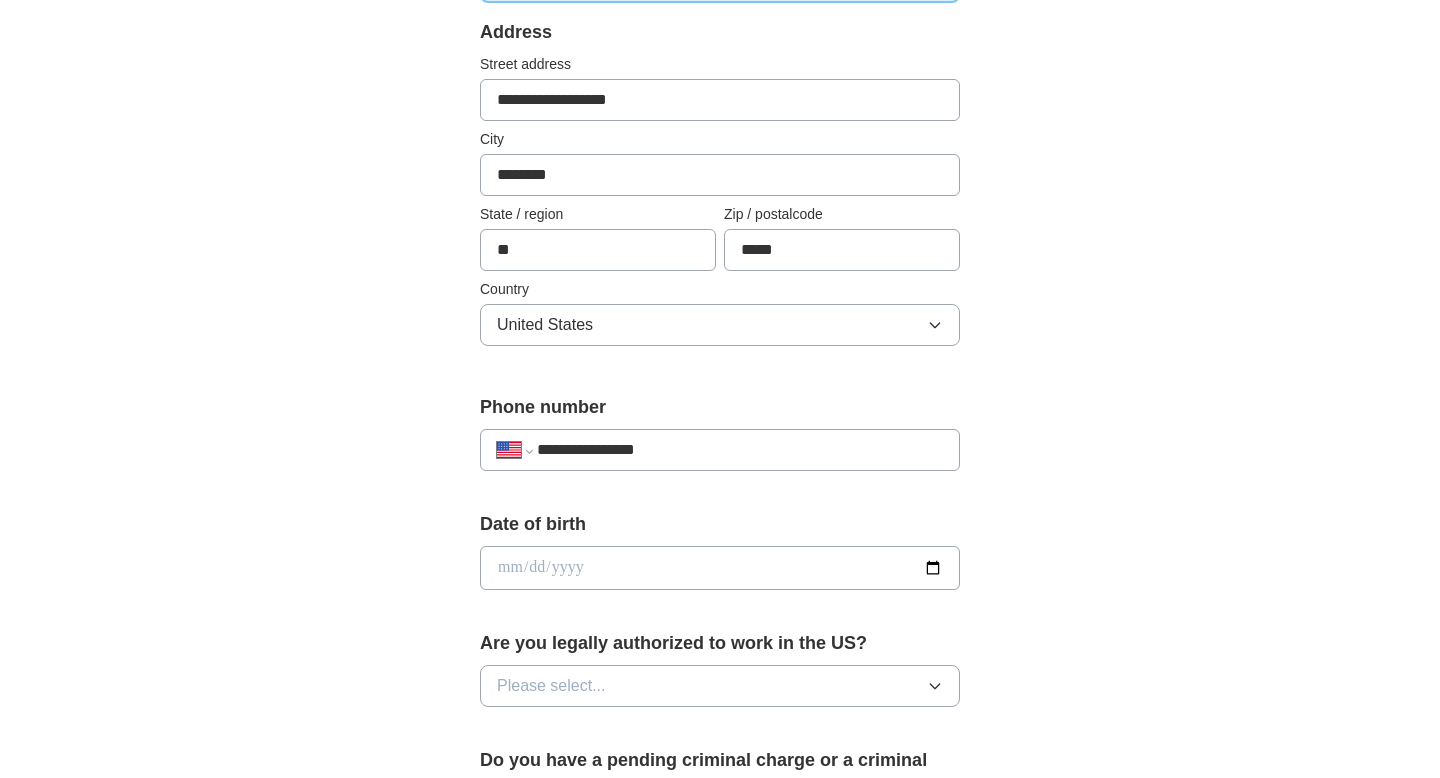 scroll, scrollTop: 439, scrollLeft: 0, axis: vertical 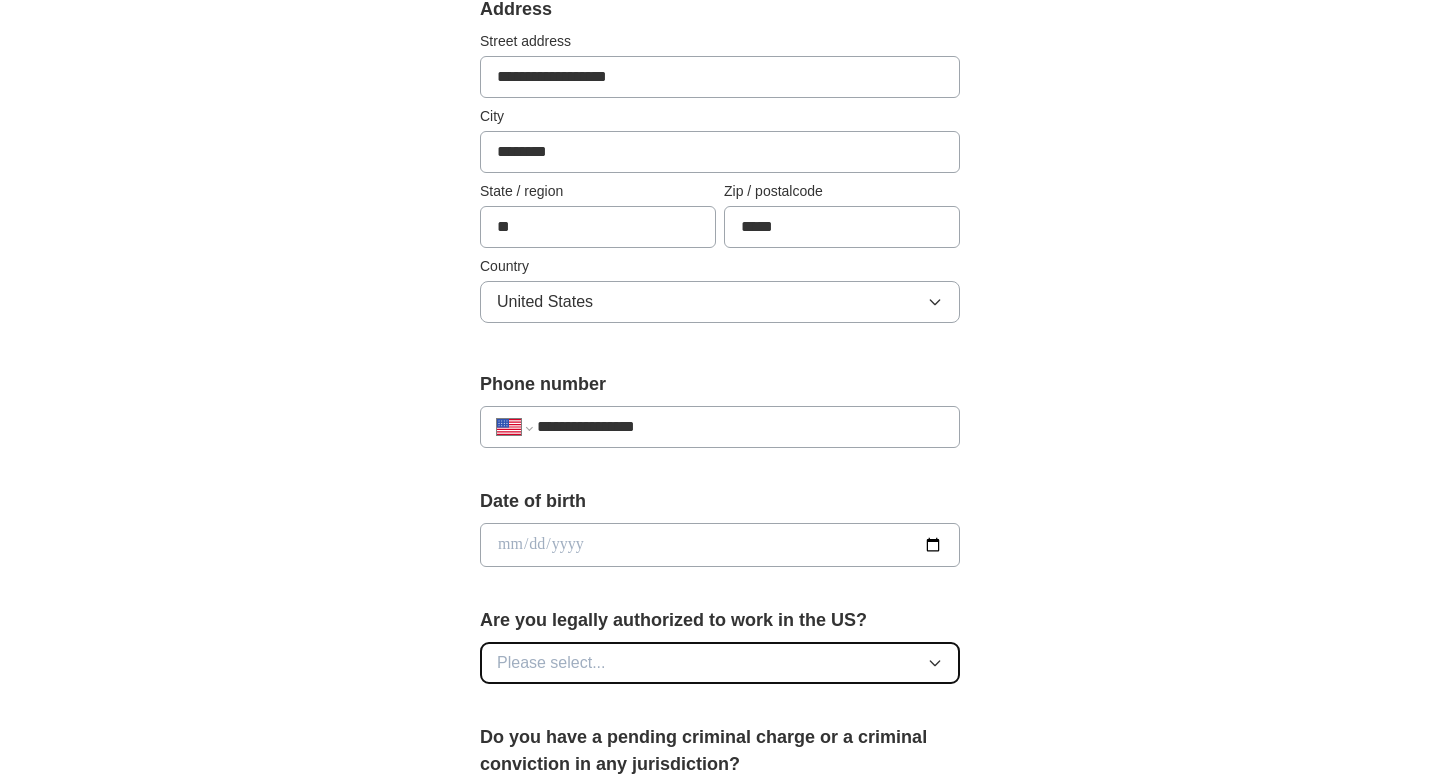 click 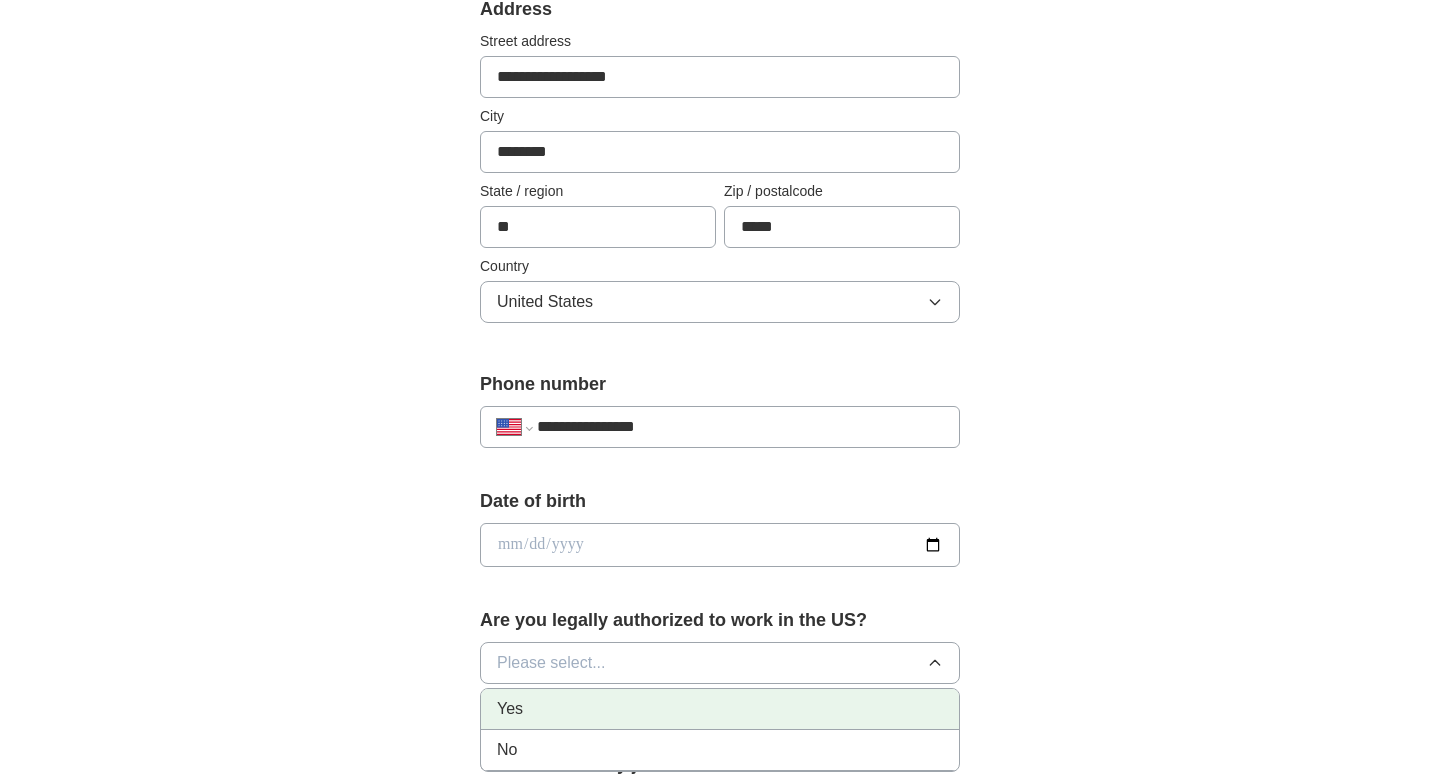 click on "Yes" at bounding box center [720, 709] 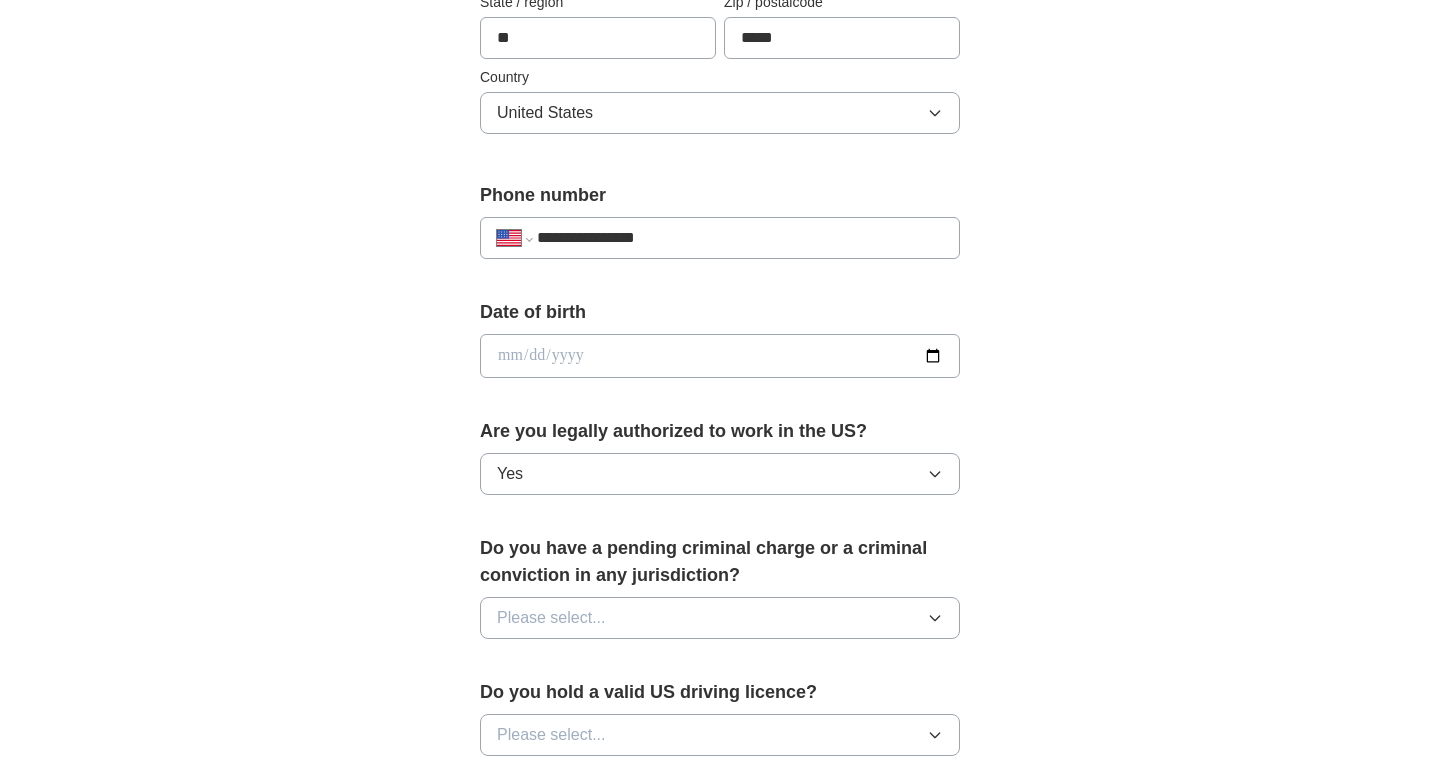 scroll, scrollTop: 635, scrollLeft: 0, axis: vertical 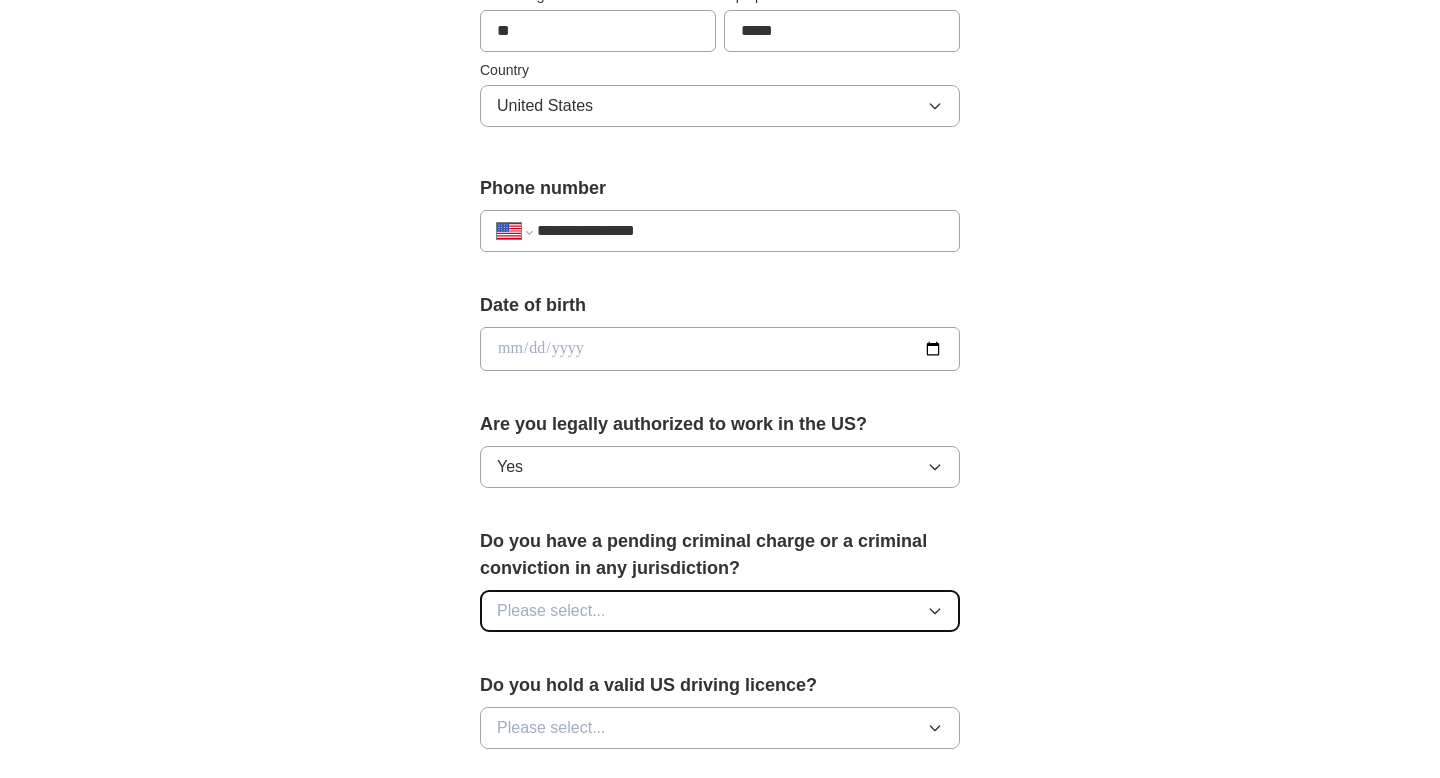 click 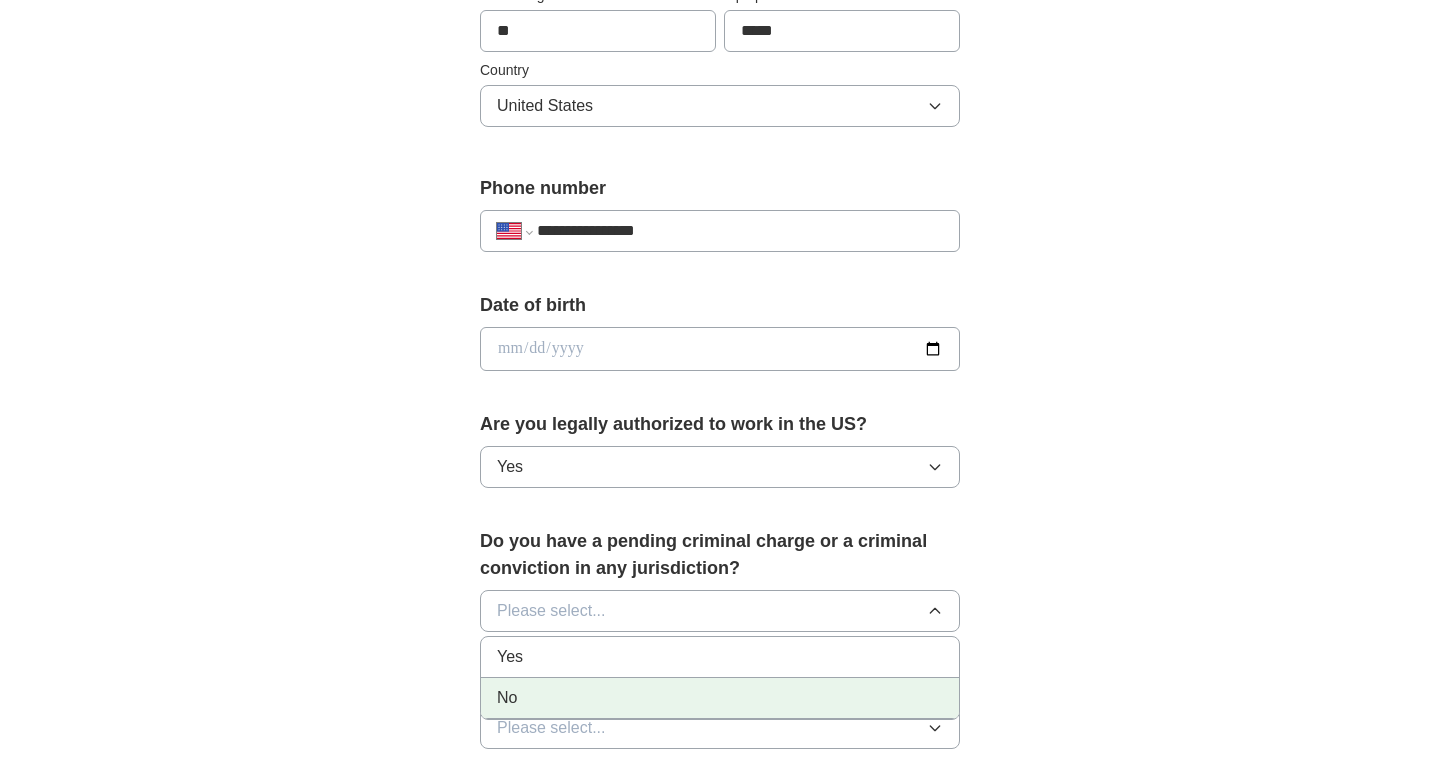 click on "No" at bounding box center [720, 698] 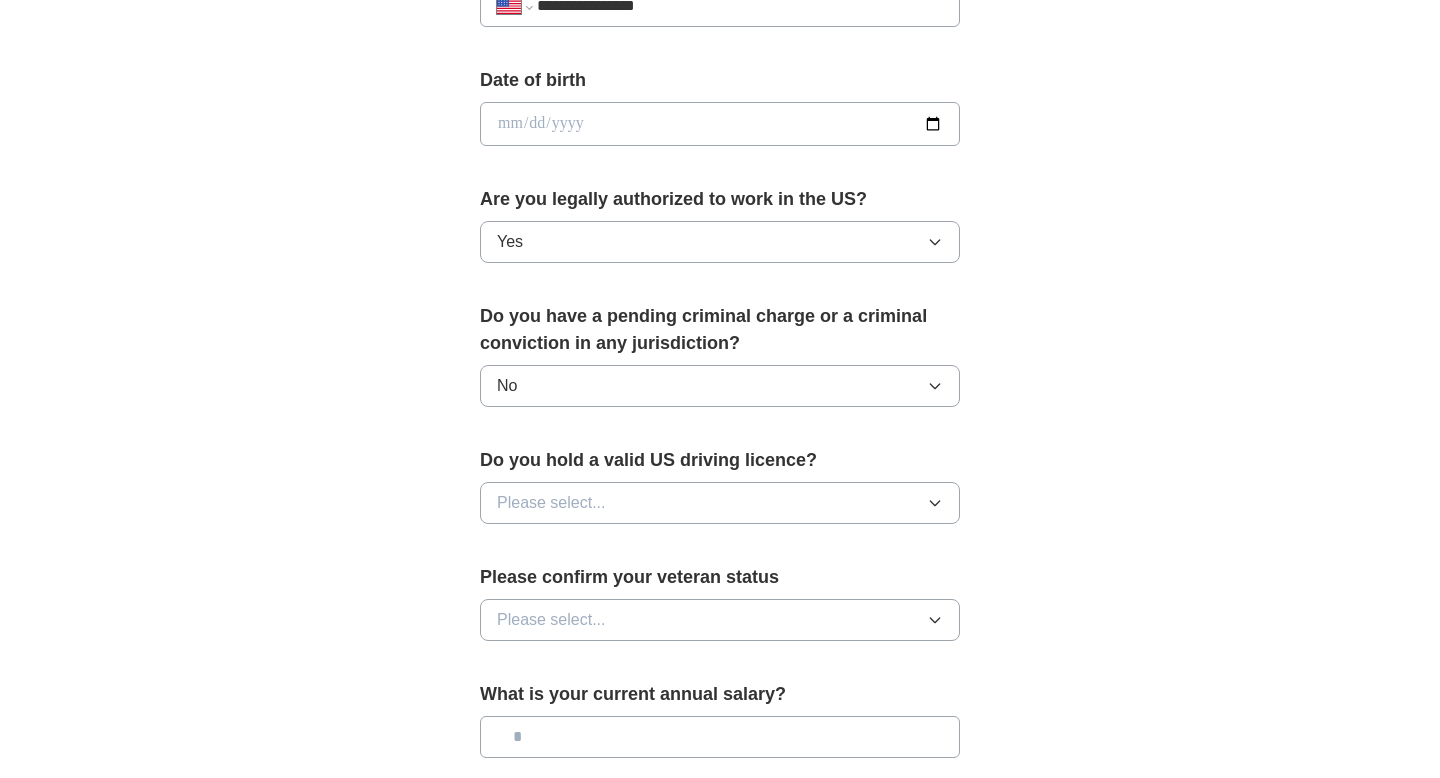 scroll, scrollTop: 864, scrollLeft: 0, axis: vertical 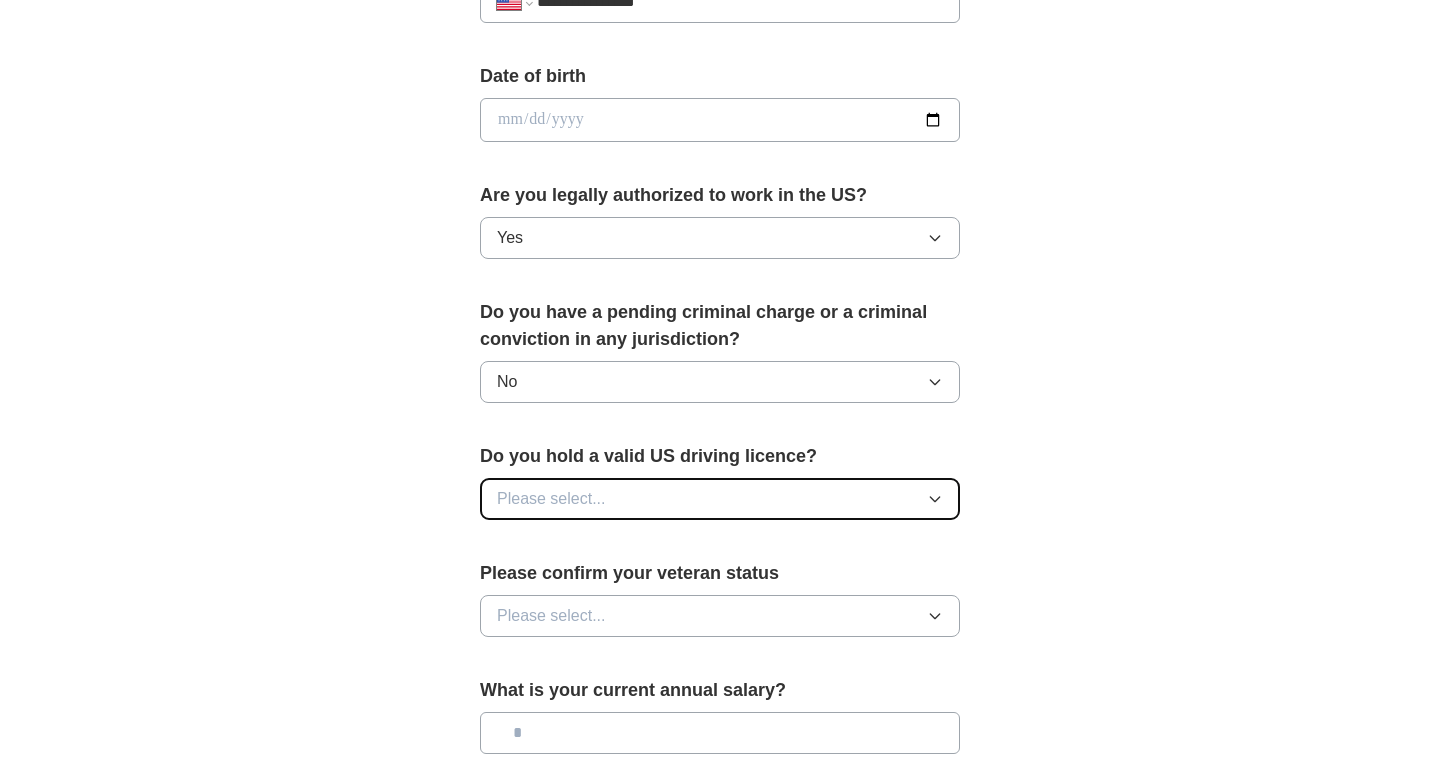 click 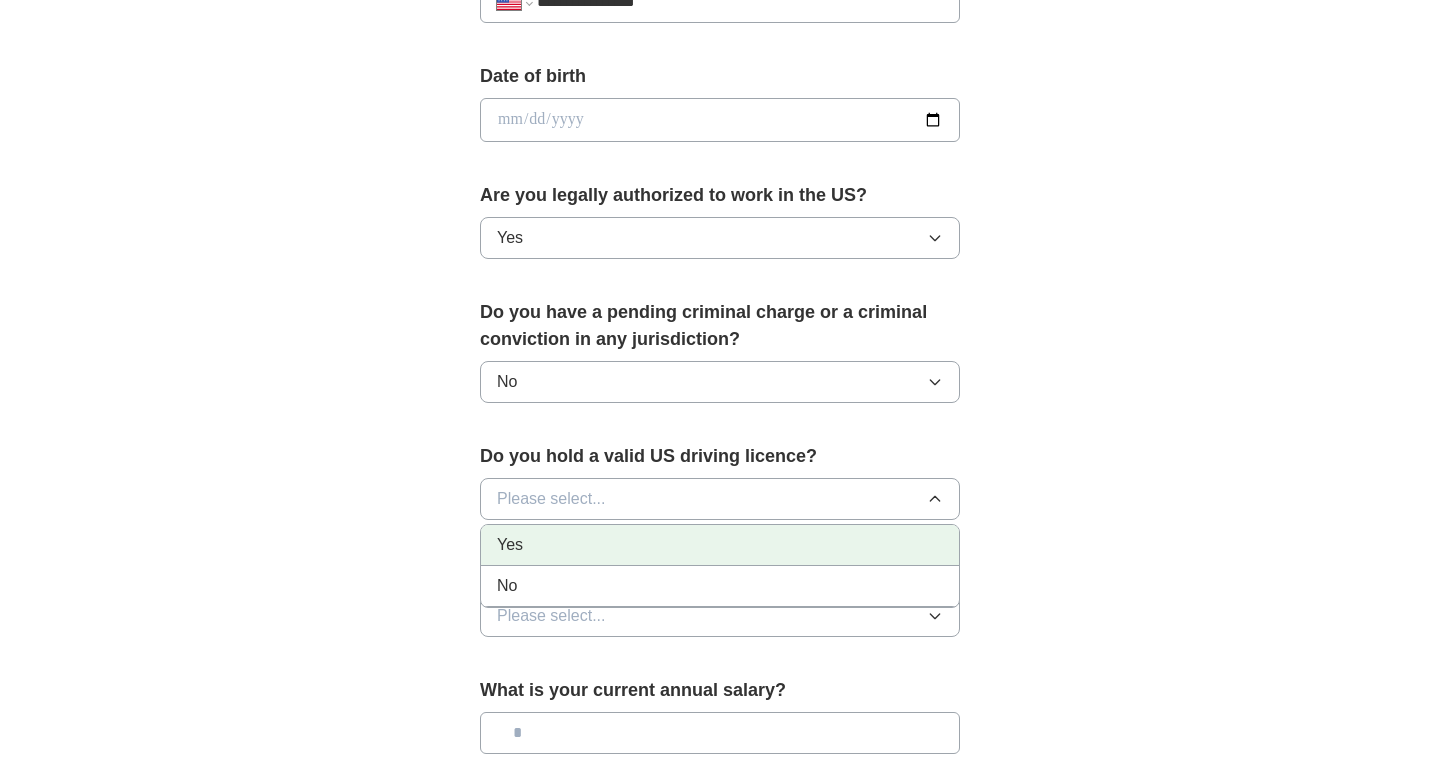 click on "Yes" at bounding box center (720, 545) 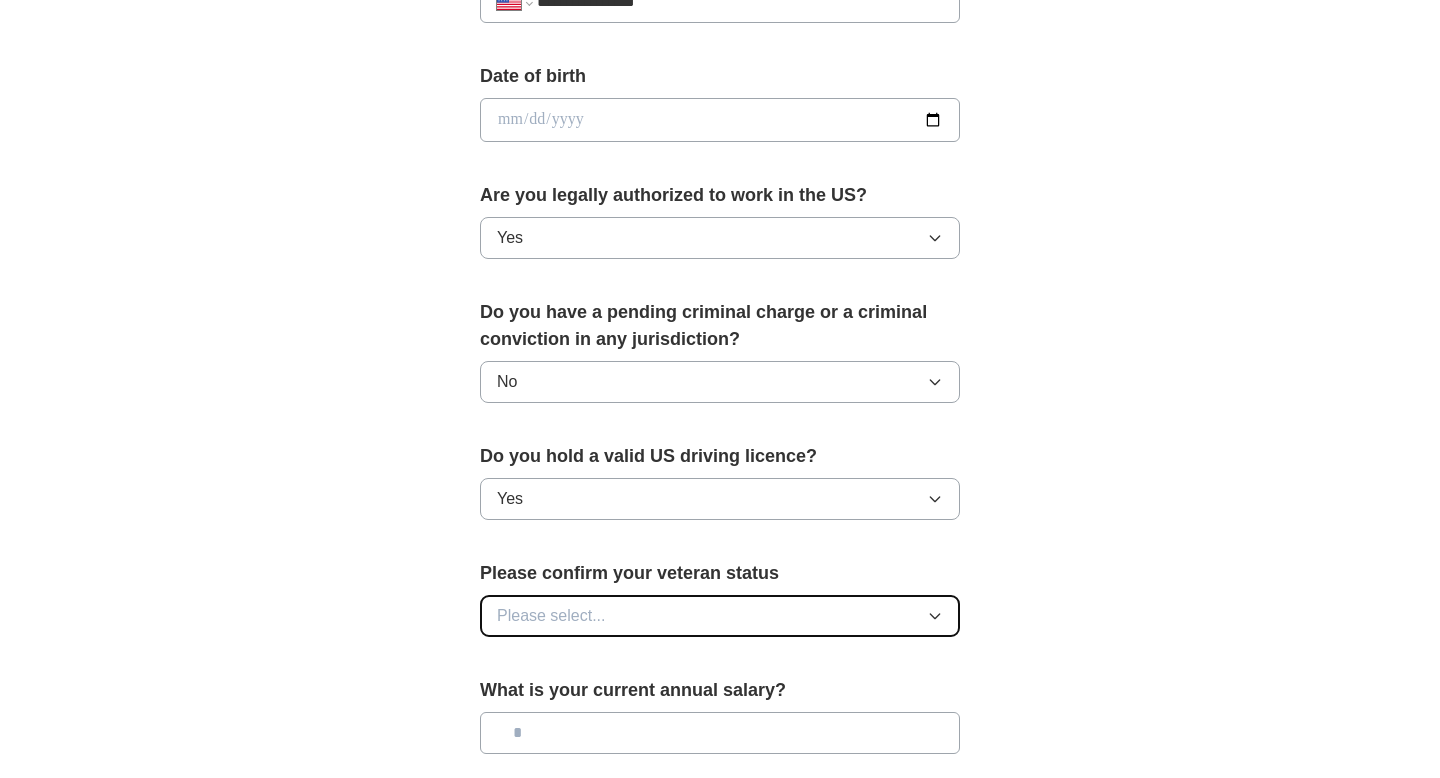 click 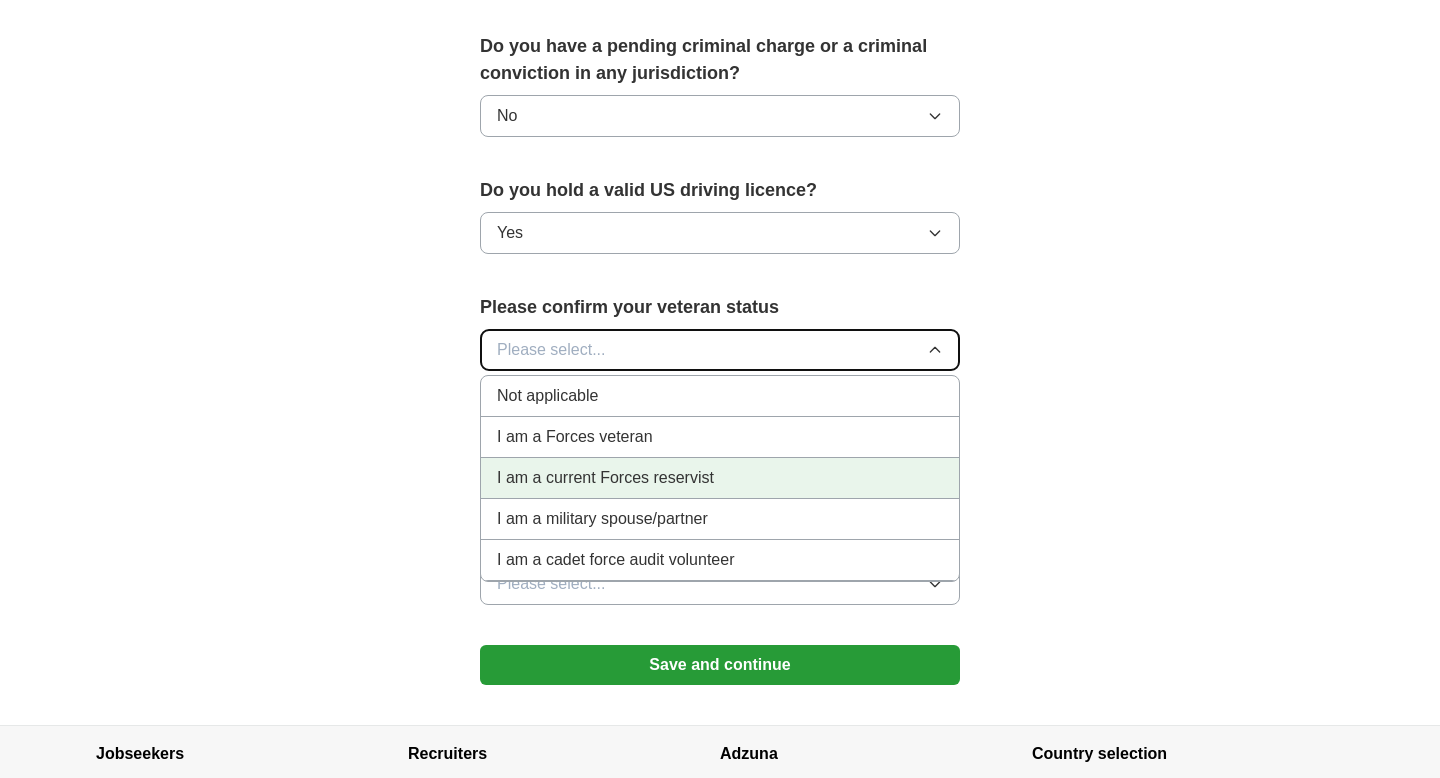 scroll, scrollTop: 1137, scrollLeft: 0, axis: vertical 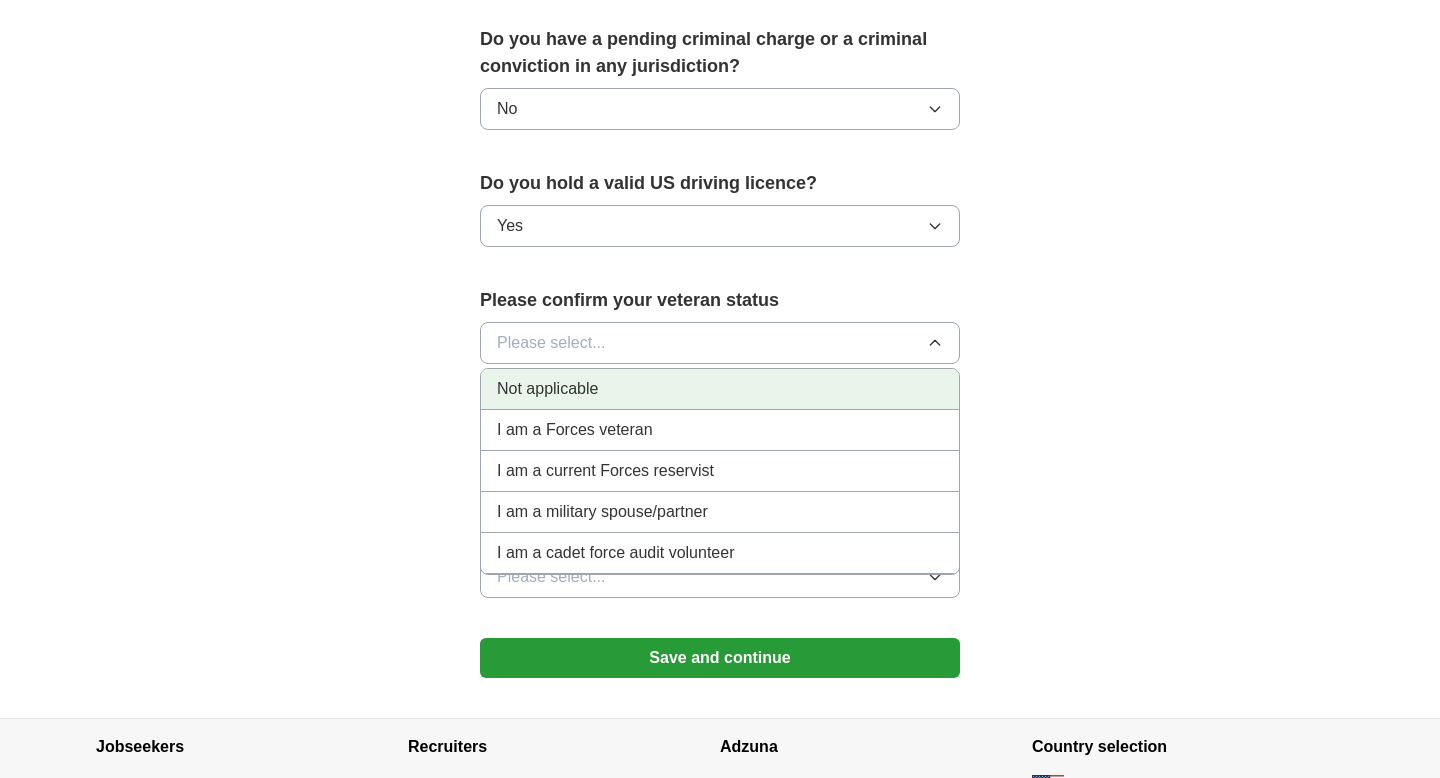 click on "Not applicable" at bounding box center [720, 389] 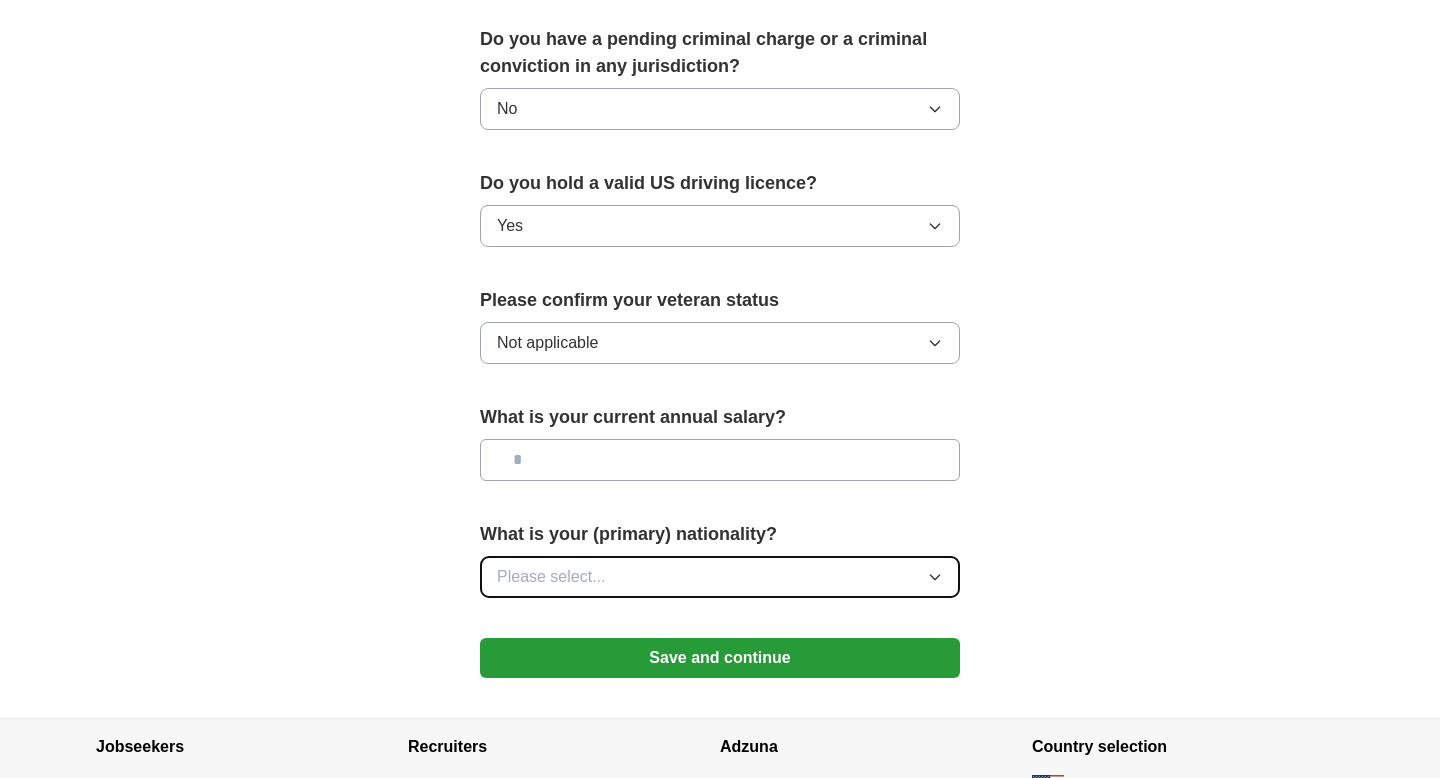 click 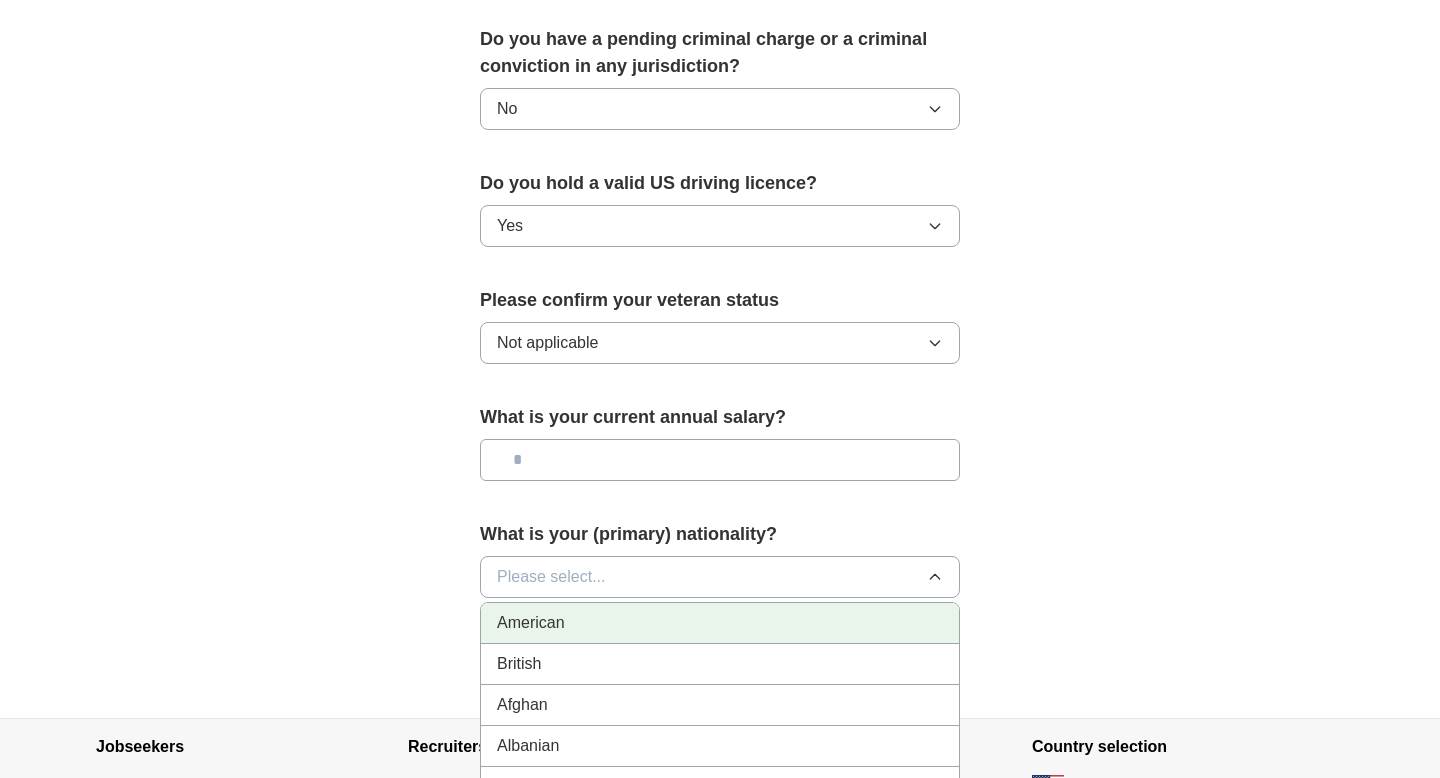 click on "American" at bounding box center [720, 623] 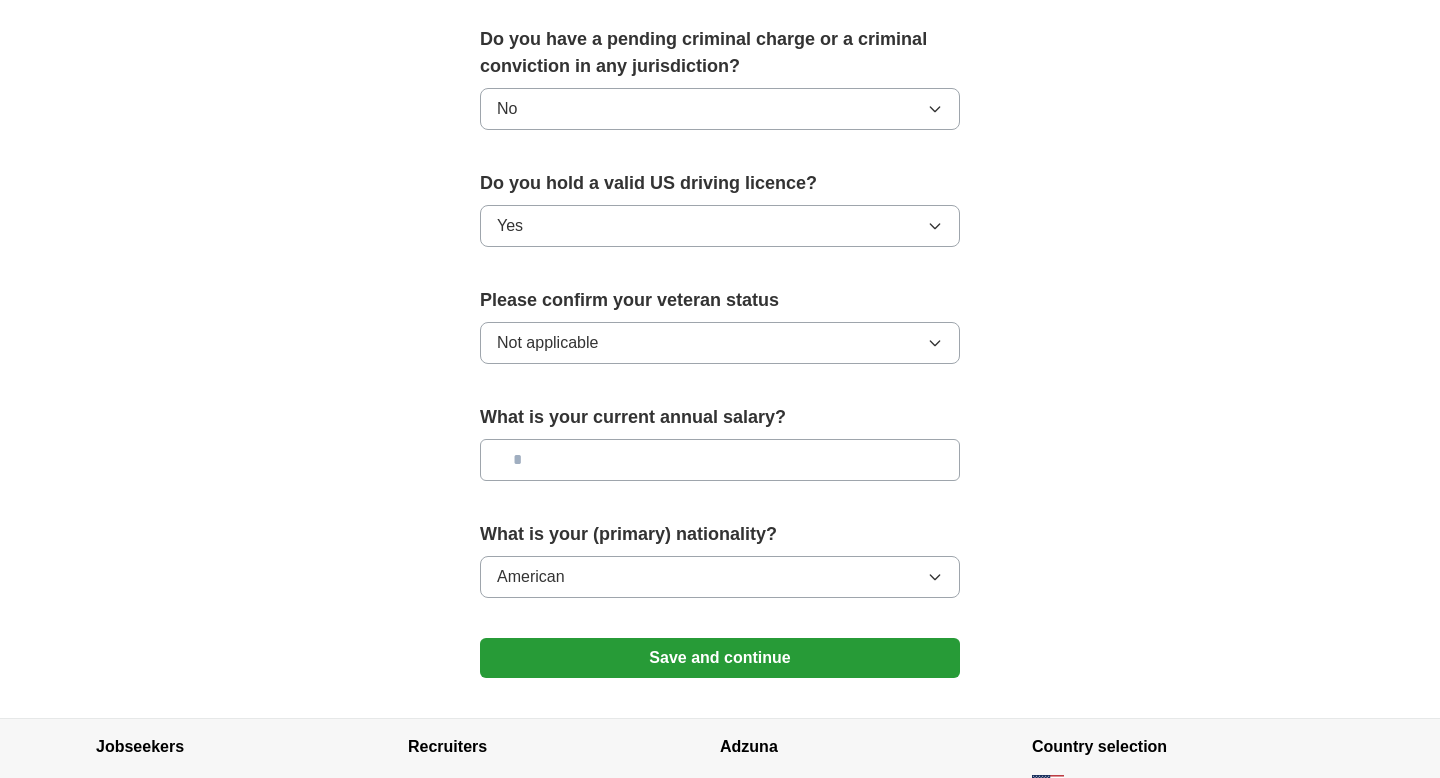 click at bounding box center [720, 460] 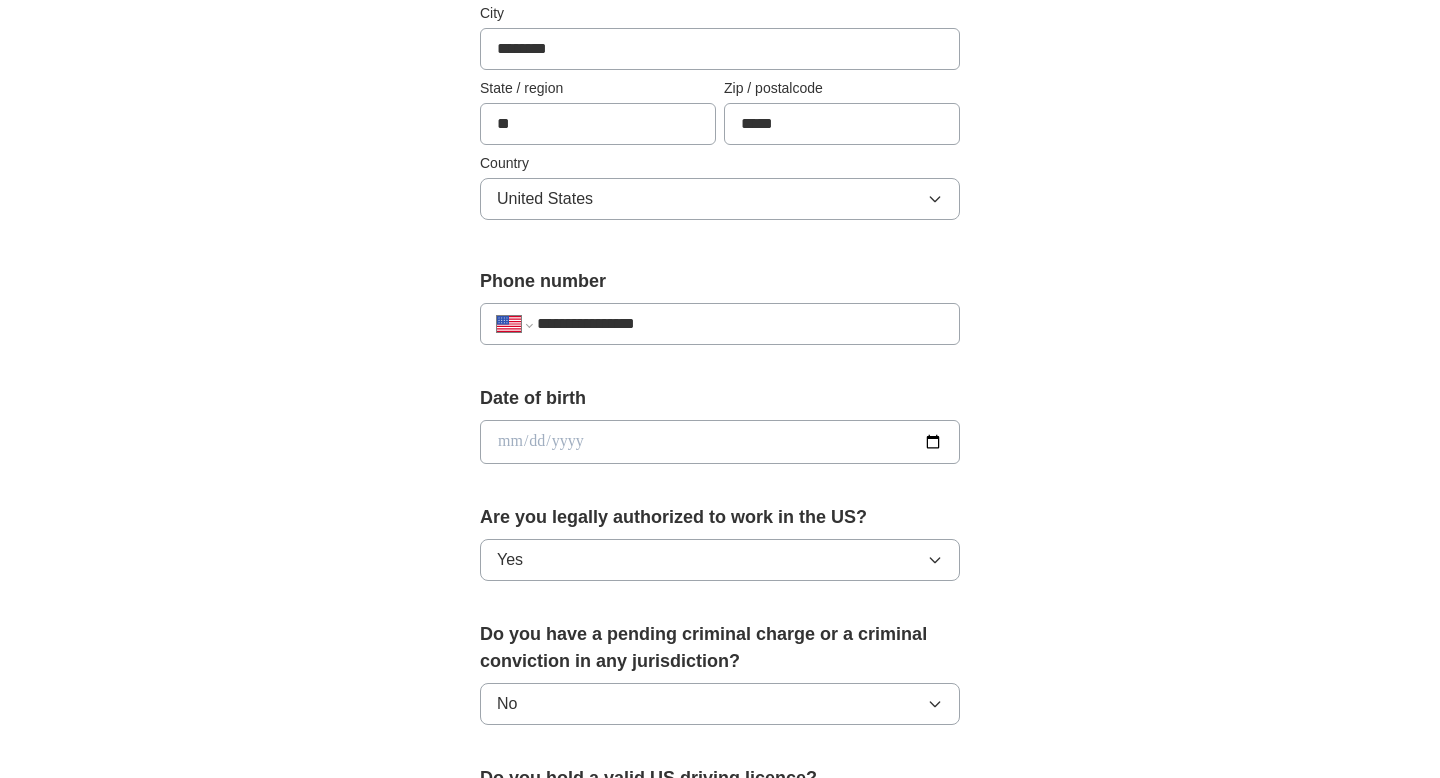 scroll, scrollTop: 538, scrollLeft: 0, axis: vertical 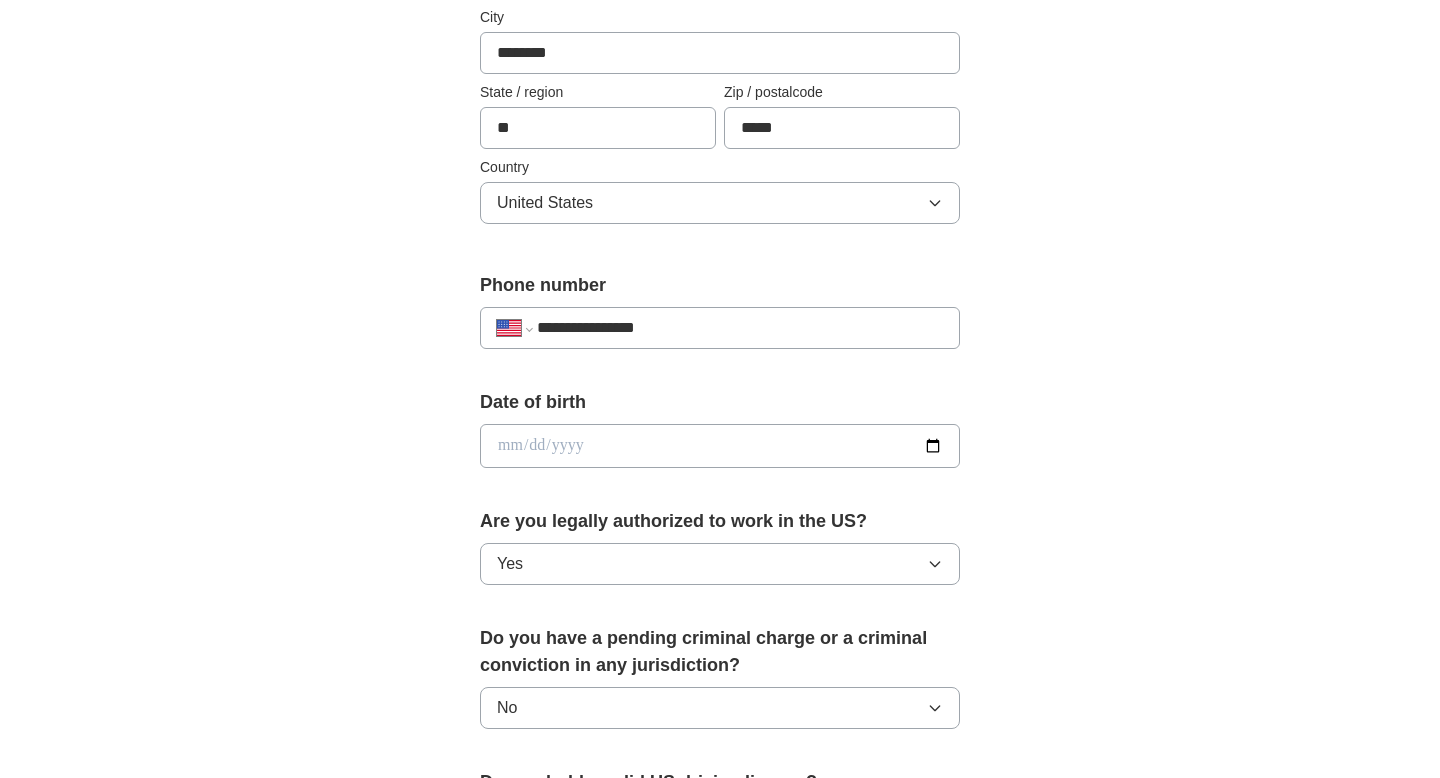 type on "*******" 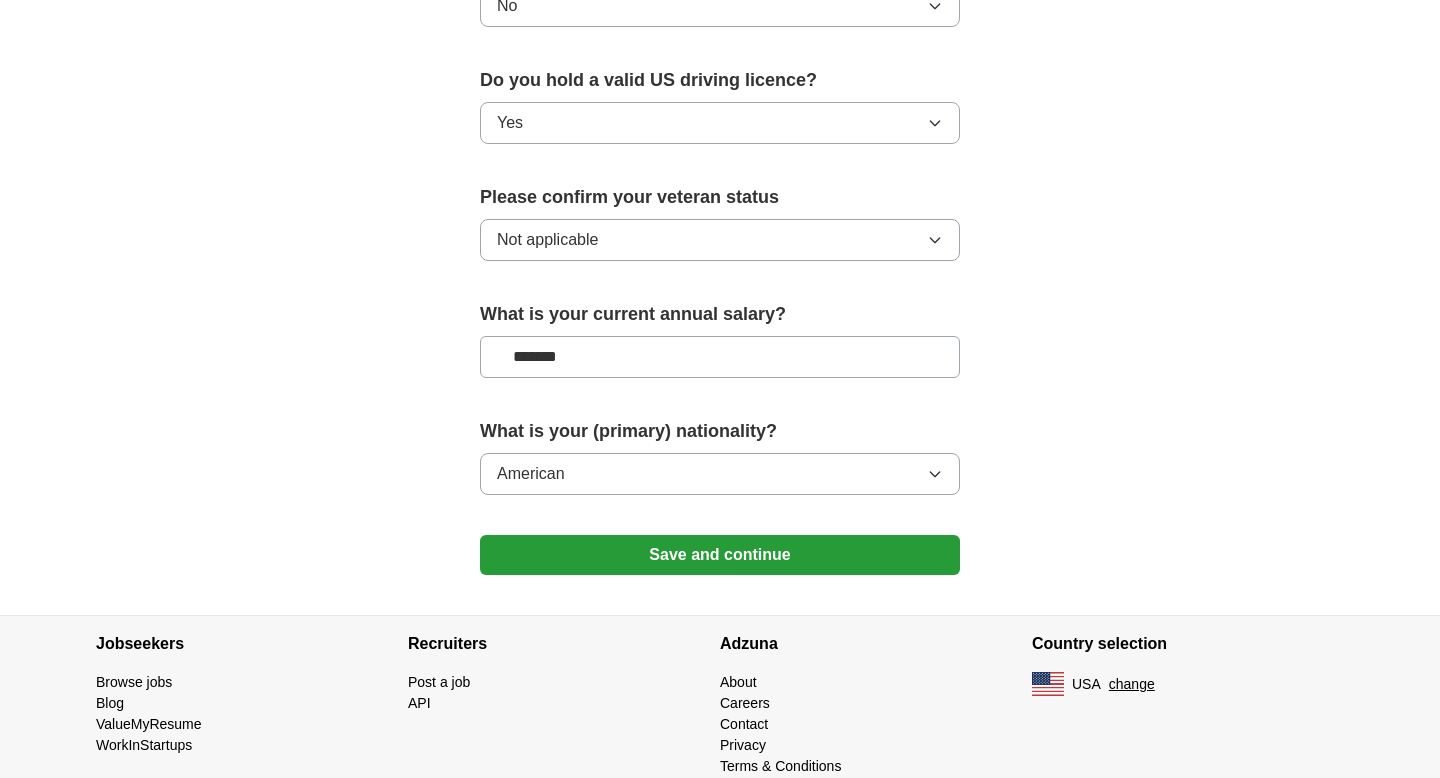 scroll, scrollTop: 1242, scrollLeft: 0, axis: vertical 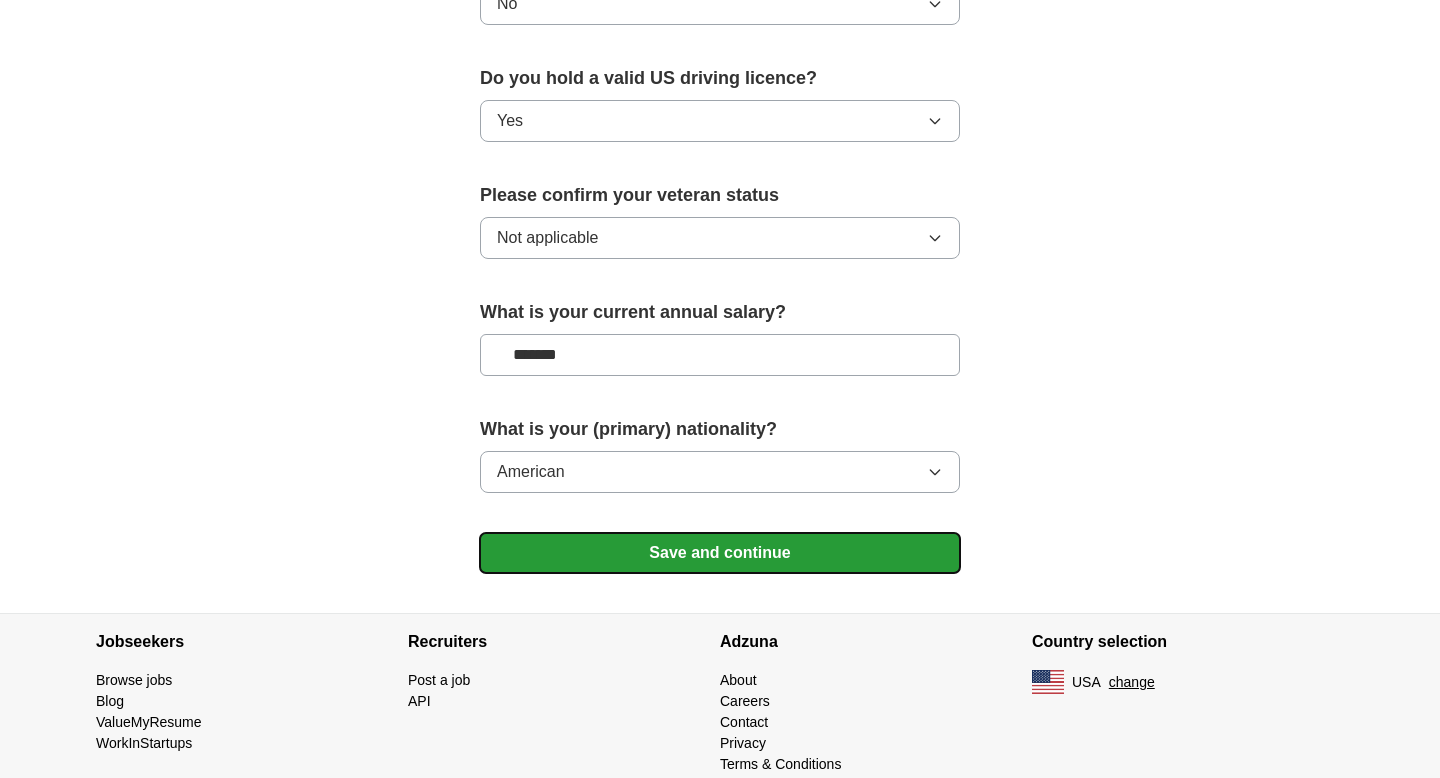click on "Save and continue" at bounding box center [720, 553] 